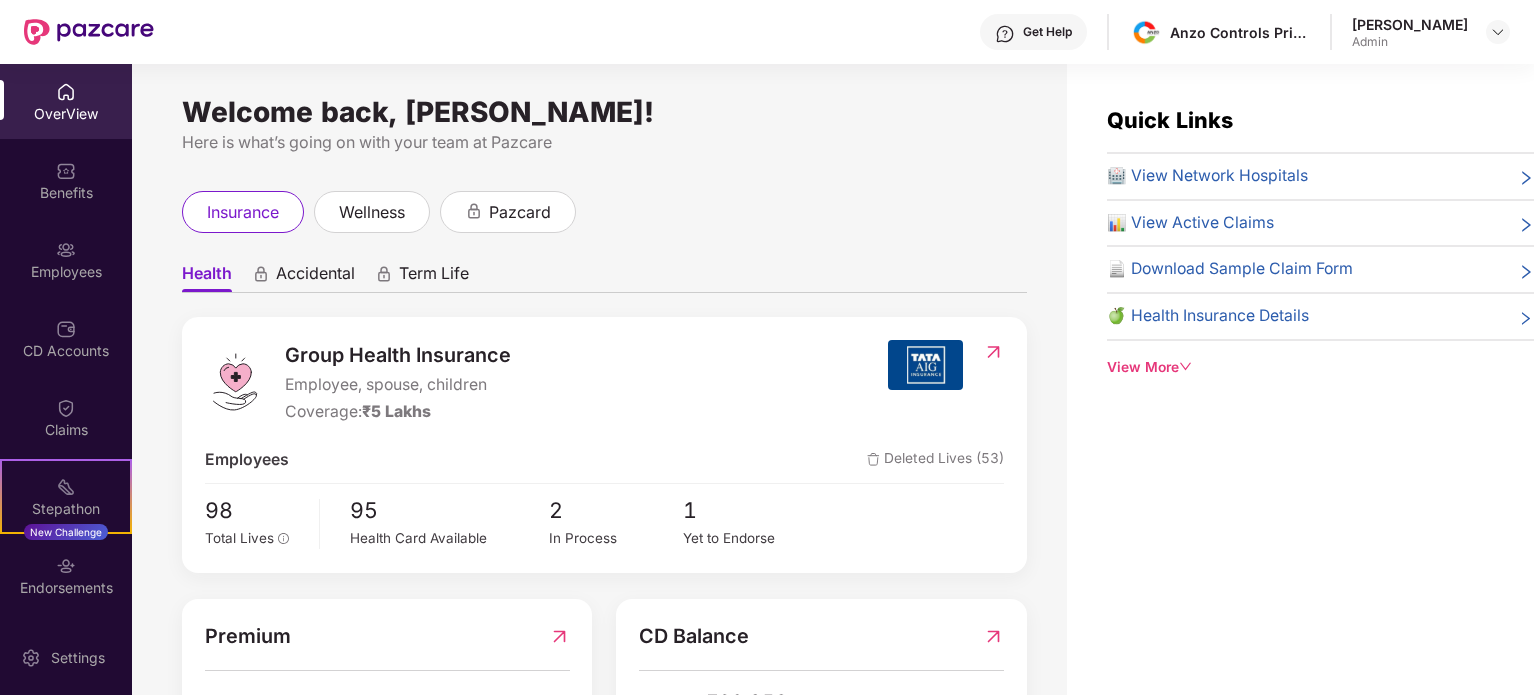 scroll, scrollTop: 0, scrollLeft: 0, axis: both 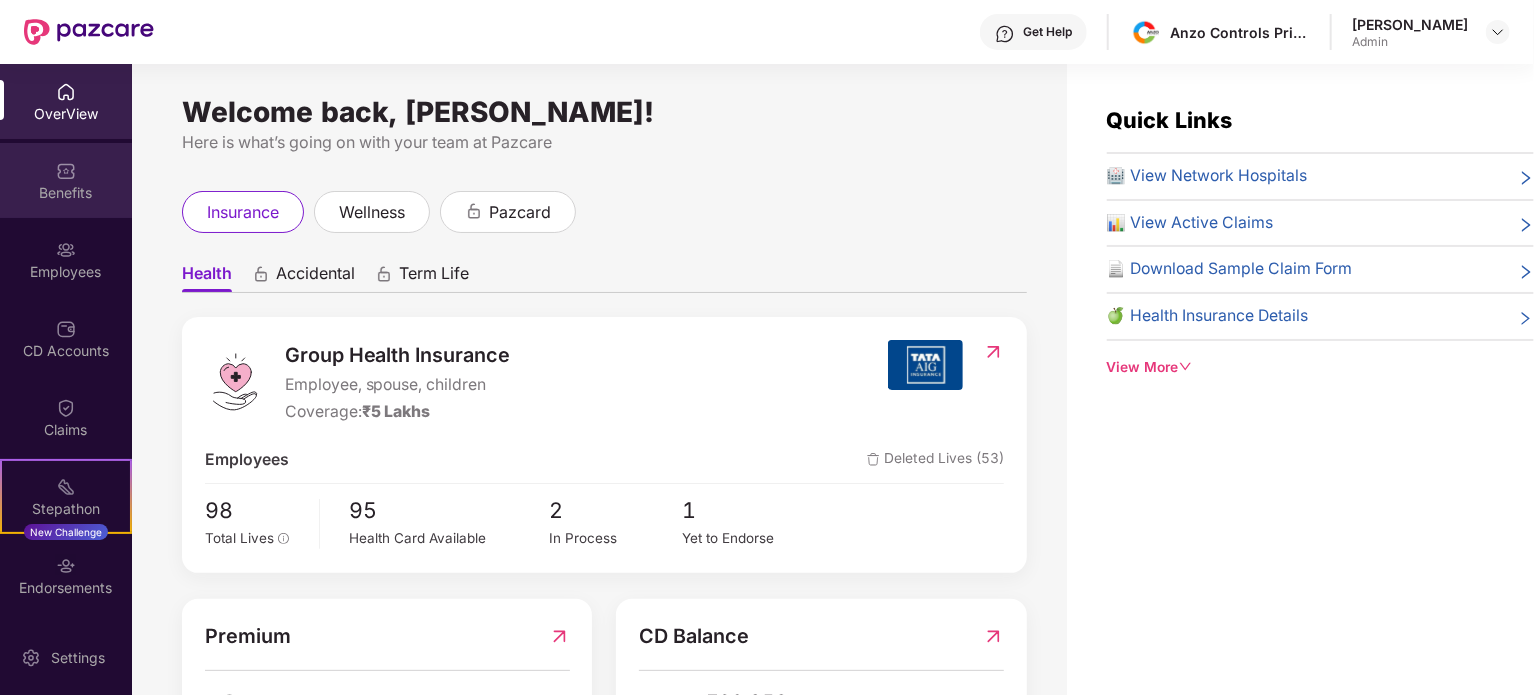 click on "Benefits" at bounding box center [66, 193] 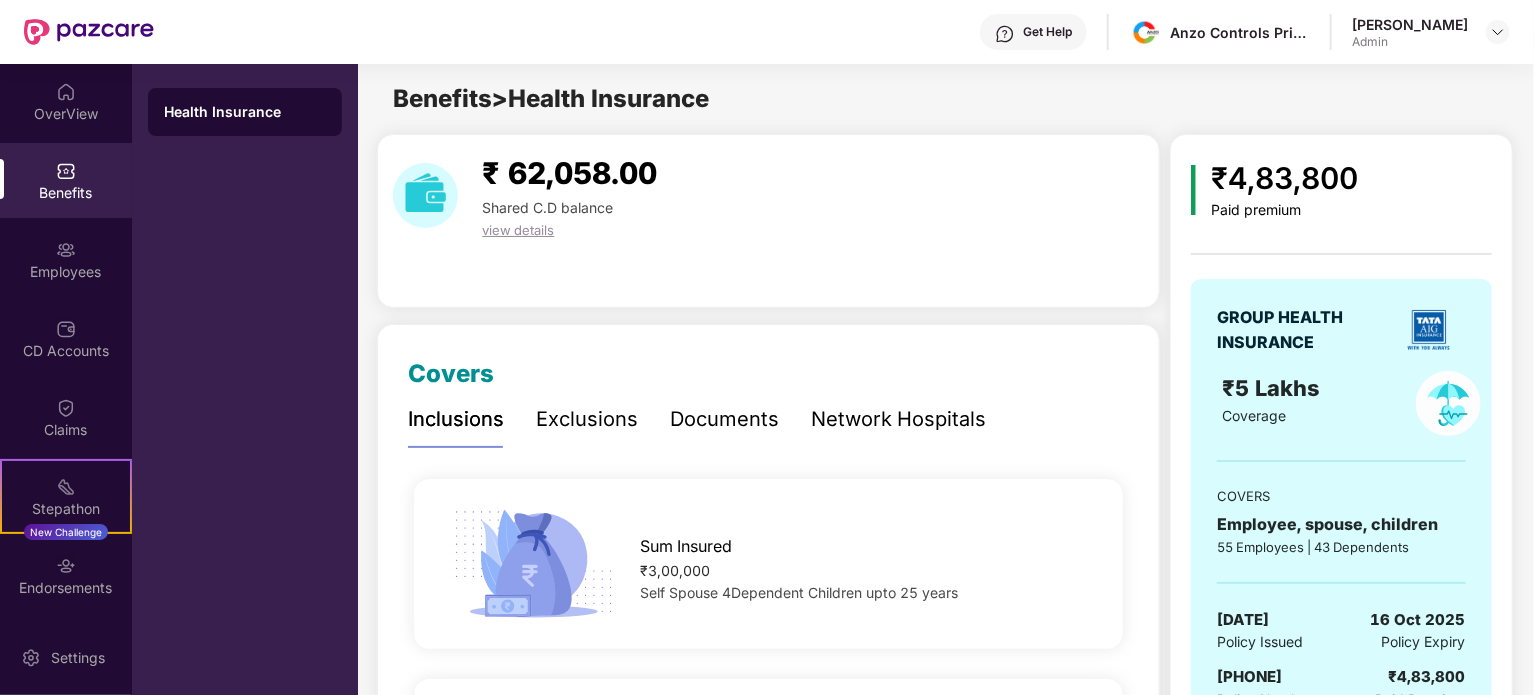 click on "Network Hospitals" at bounding box center (898, 419) 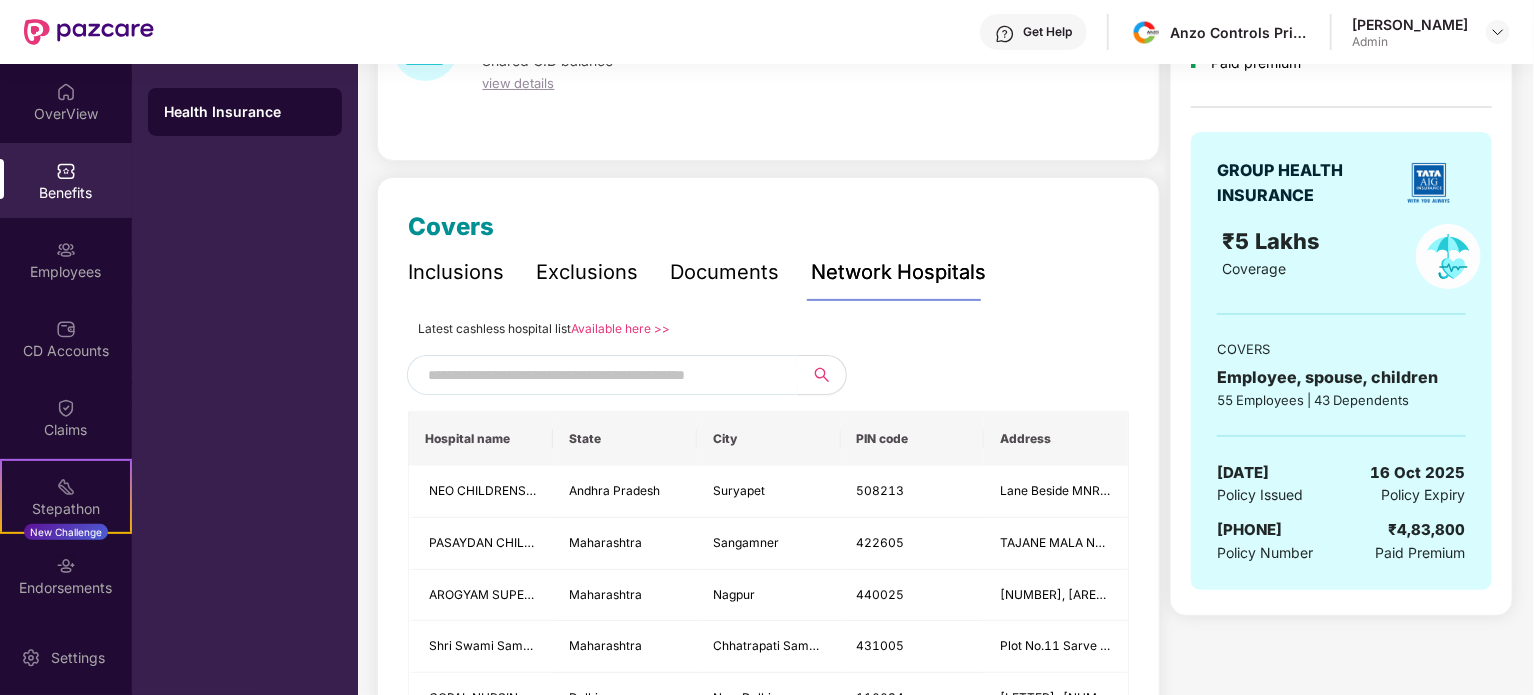 scroll, scrollTop: 156, scrollLeft: 0, axis: vertical 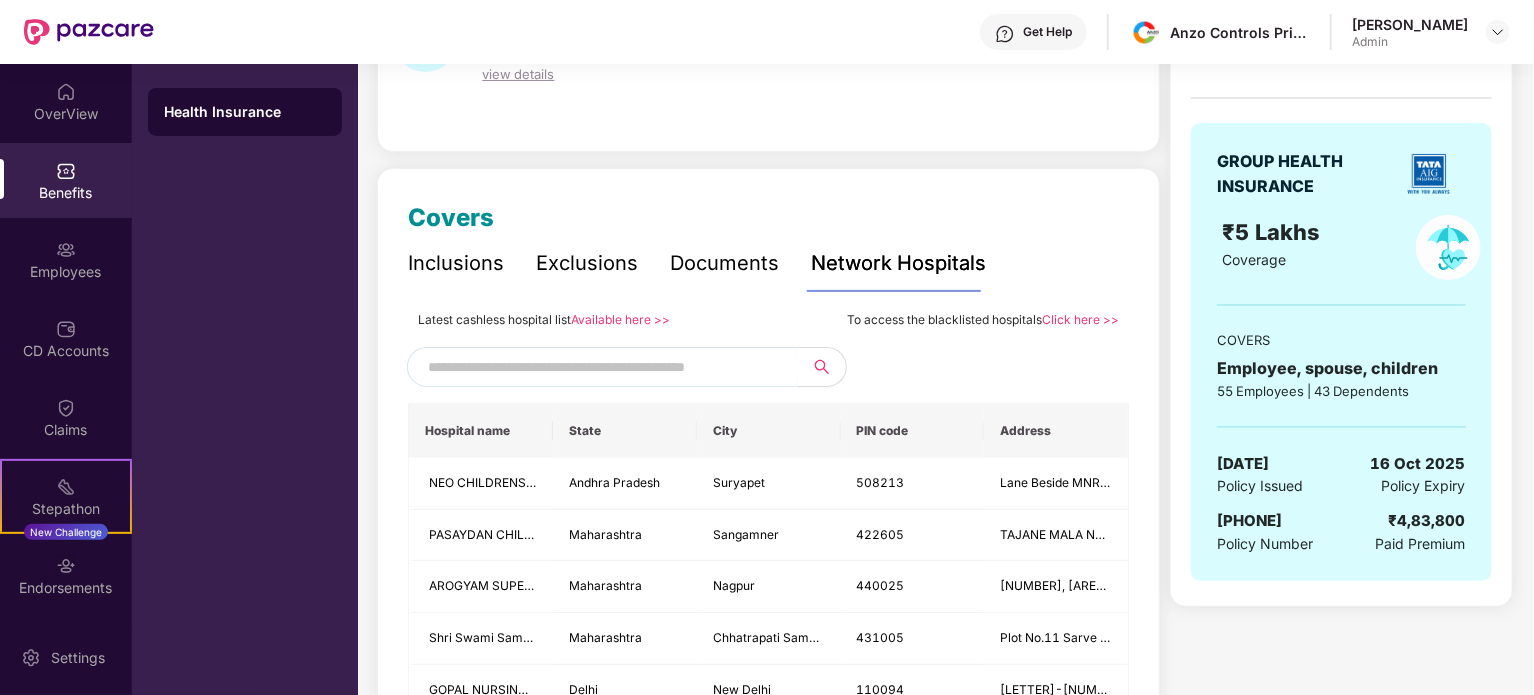click at bounding box center (599, 367) 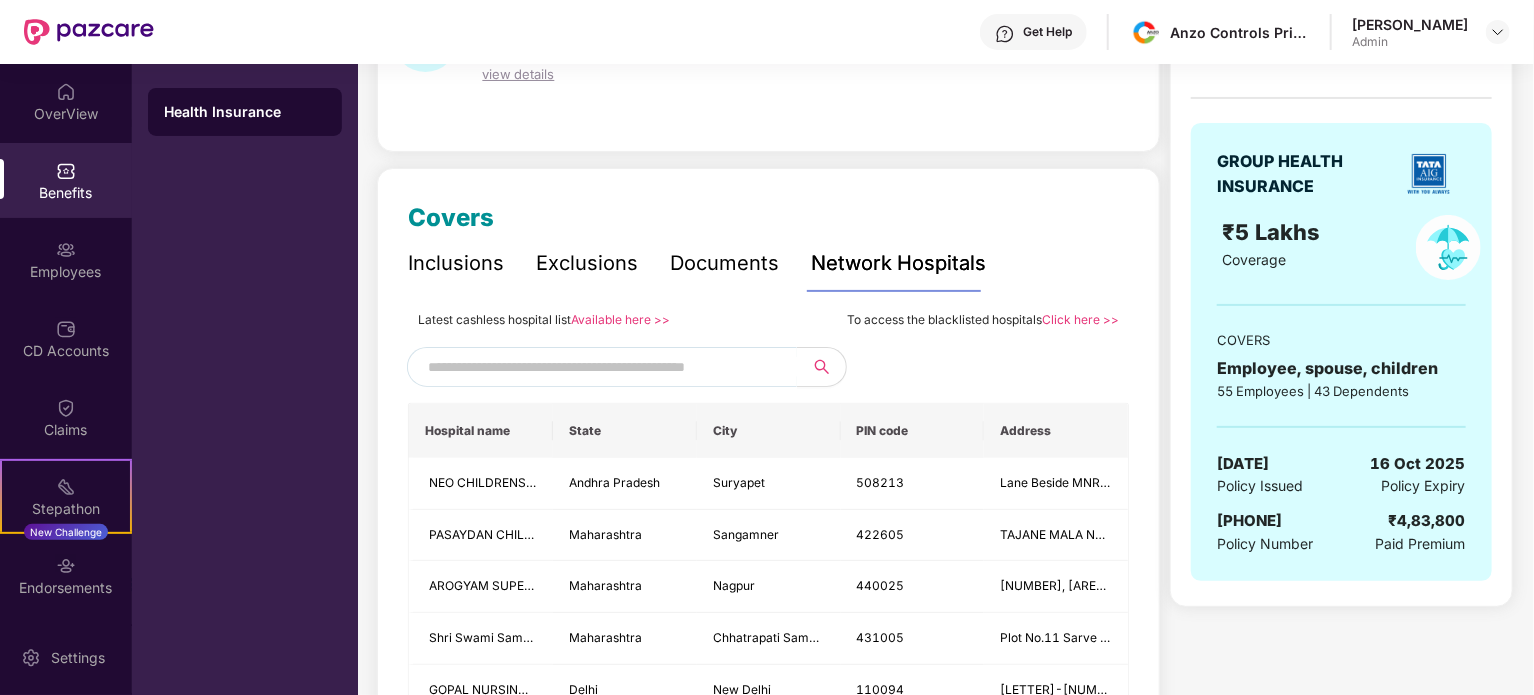 paste on "******" 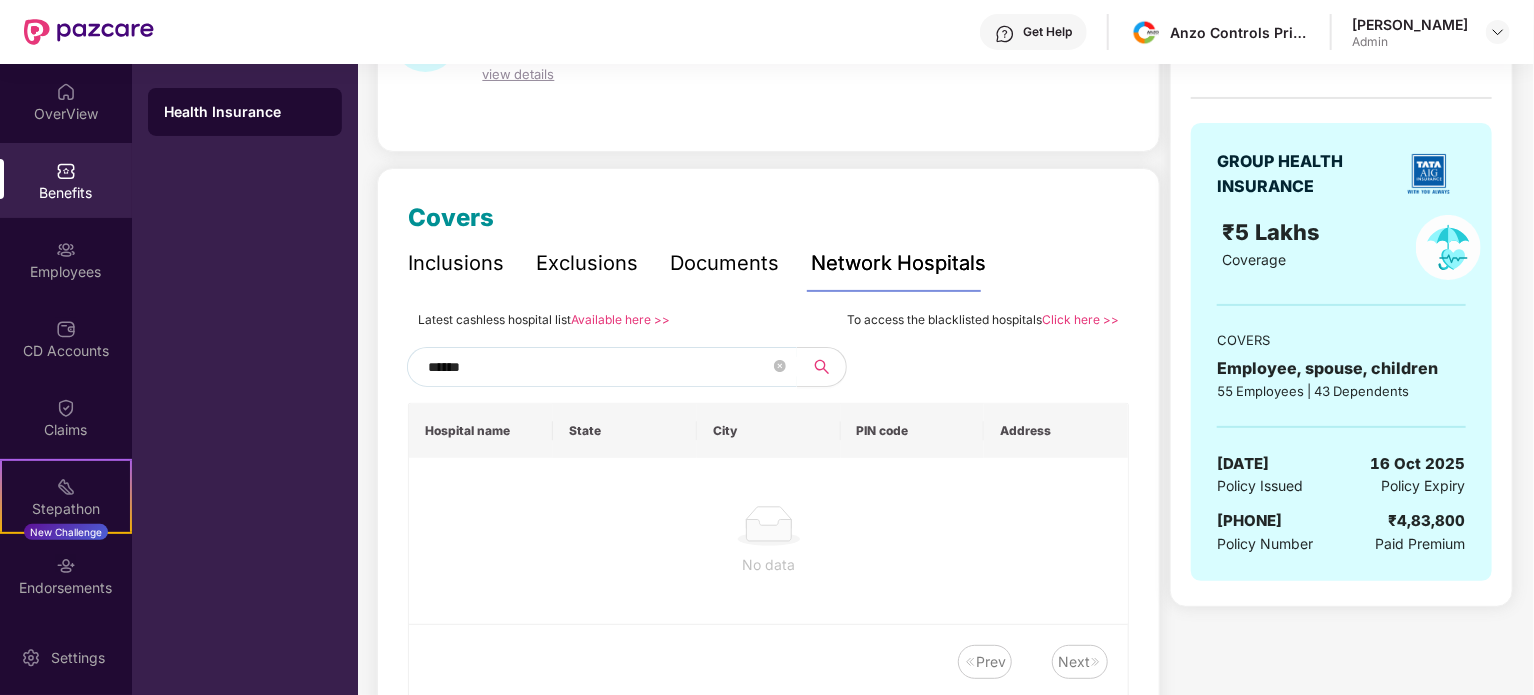 scroll, scrollTop: 252, scrollLeft: 0, axis: vertical 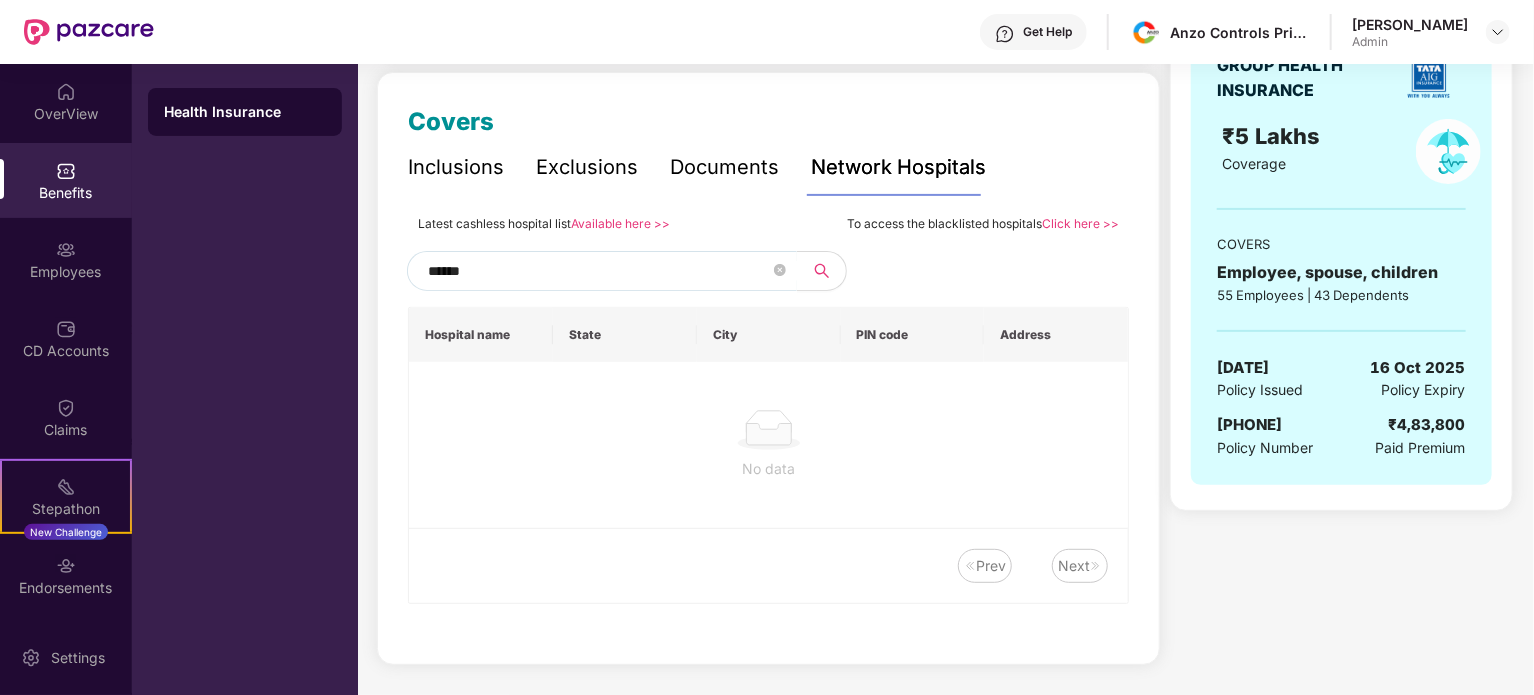 click on "******" at bounding box center [599, 271] 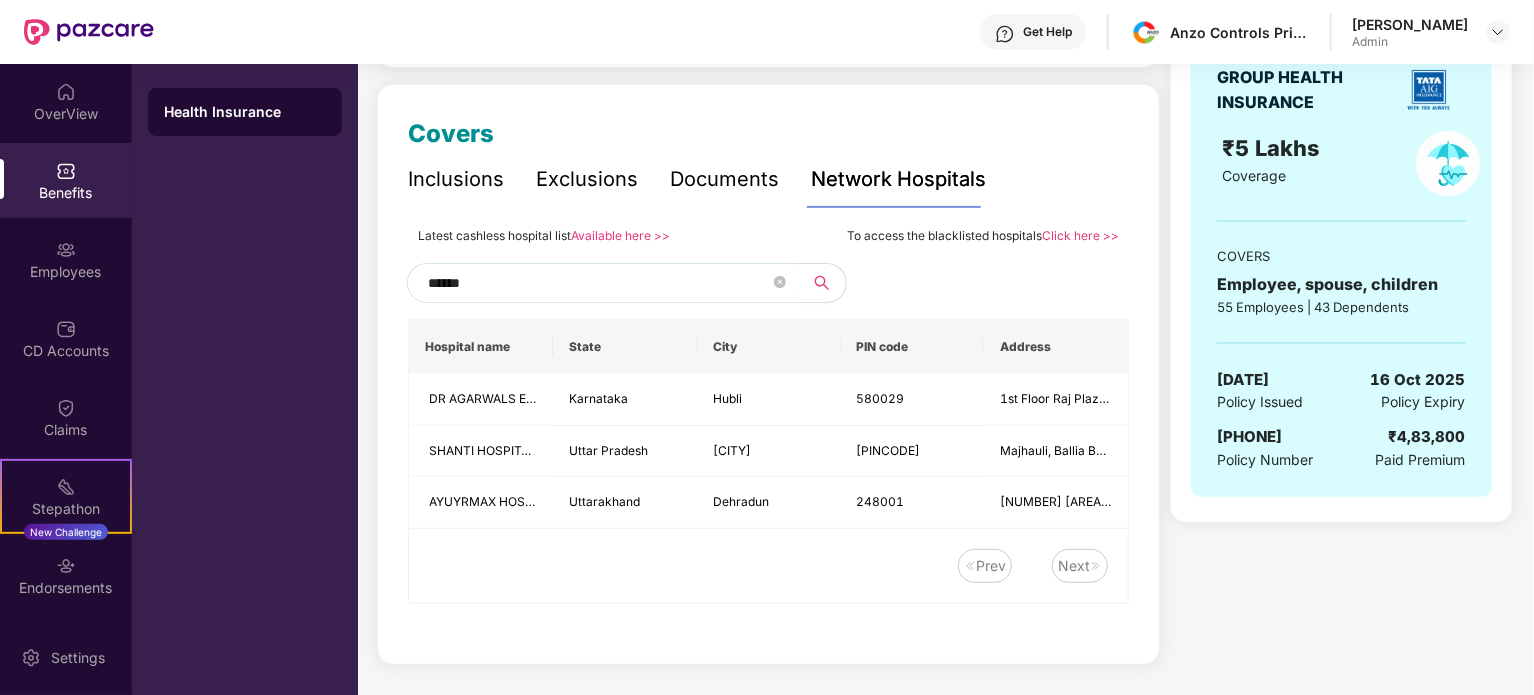 scroll, scrollTop: 136, scrollLeft: 0, axis: vertical 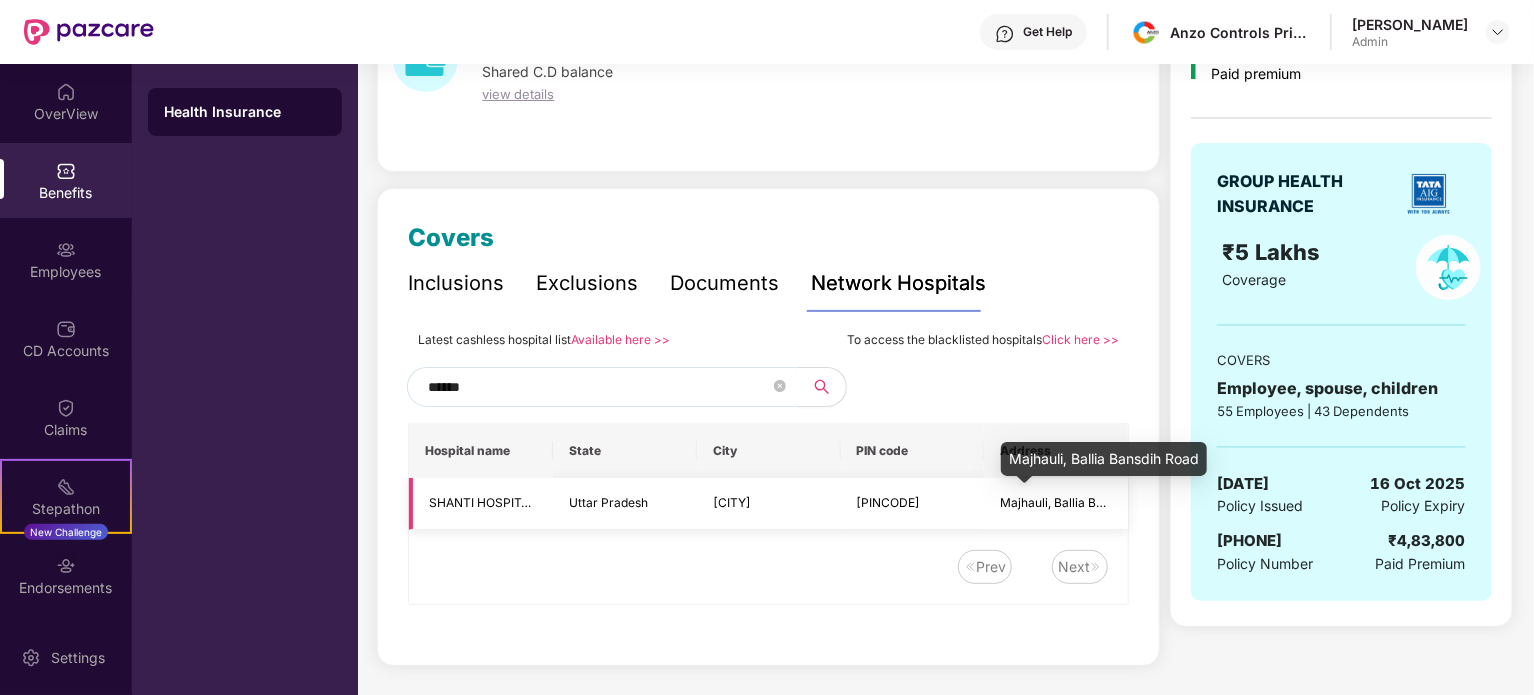 type on "******" 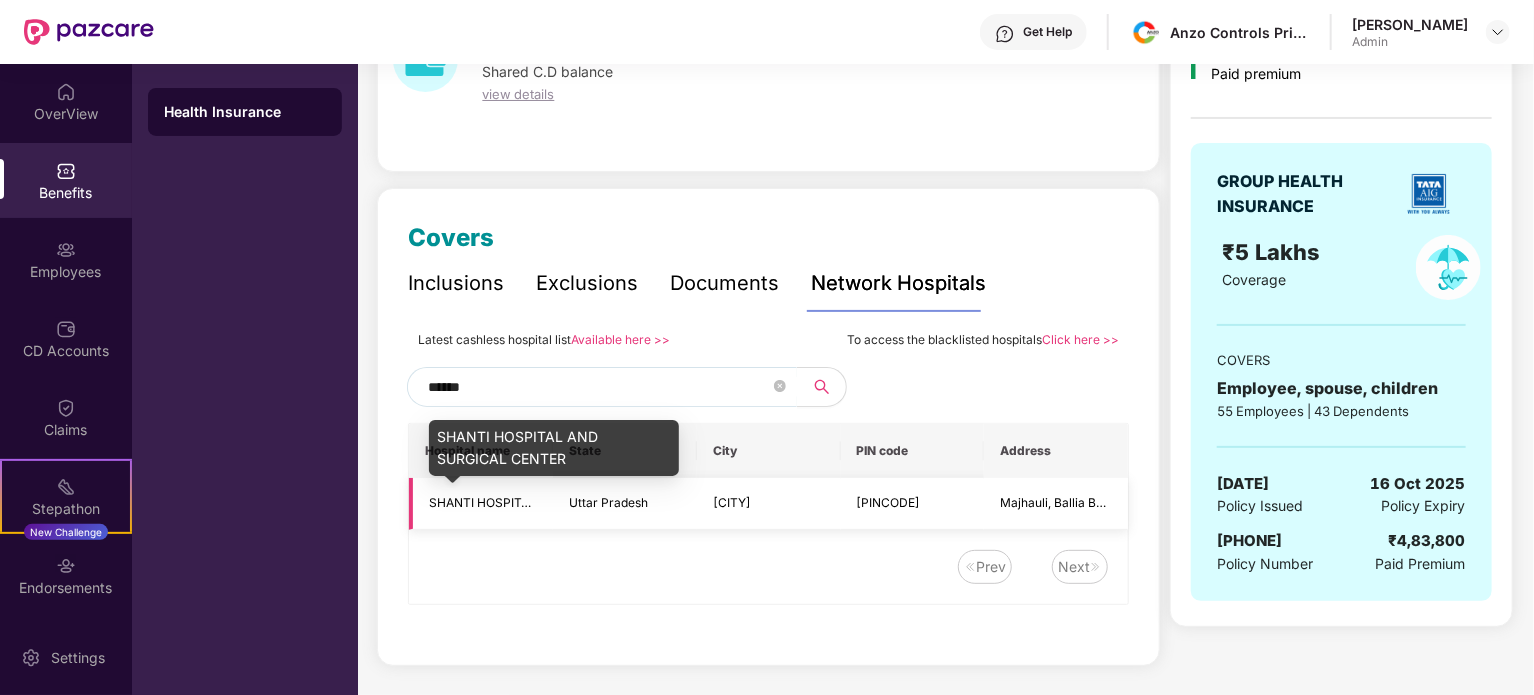 click on "SHANTI HOSPITAL AND SURGICAL CENTER" at bounding box center [554, 502] 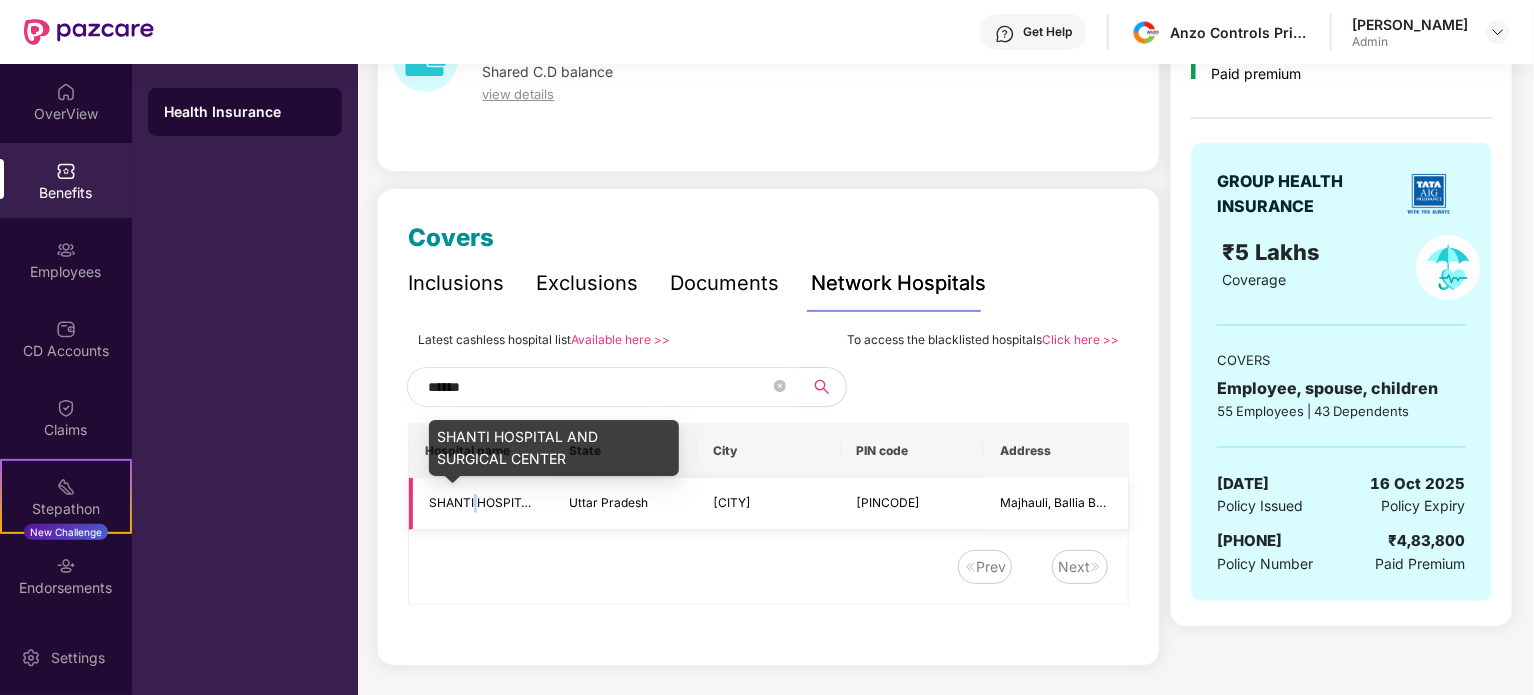 click on "SHANTI HOSPITAL AND SURGICAL CENTER" at bounding box center [554, 502] 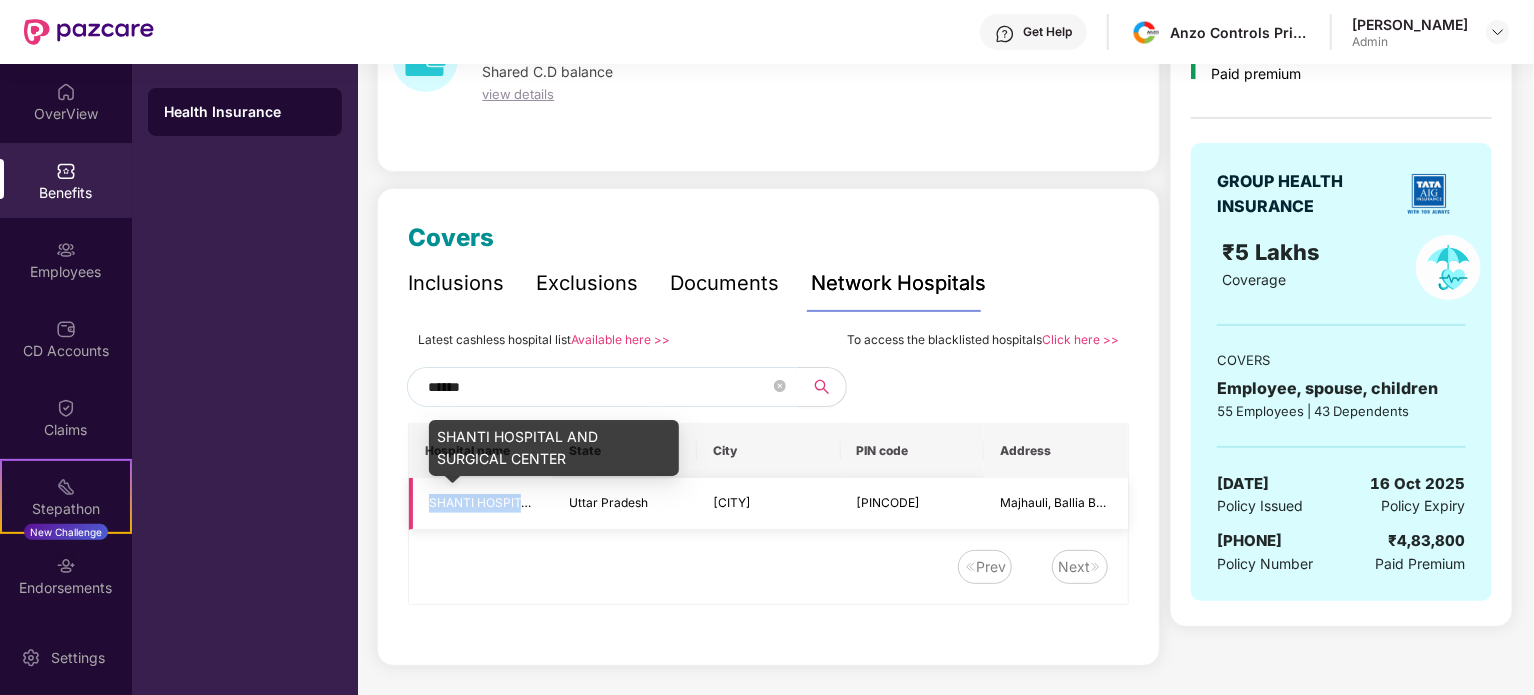 click on "SHANTI HOSPITAL AND SURGICAL CENTER" at bounding box center [554, 502] 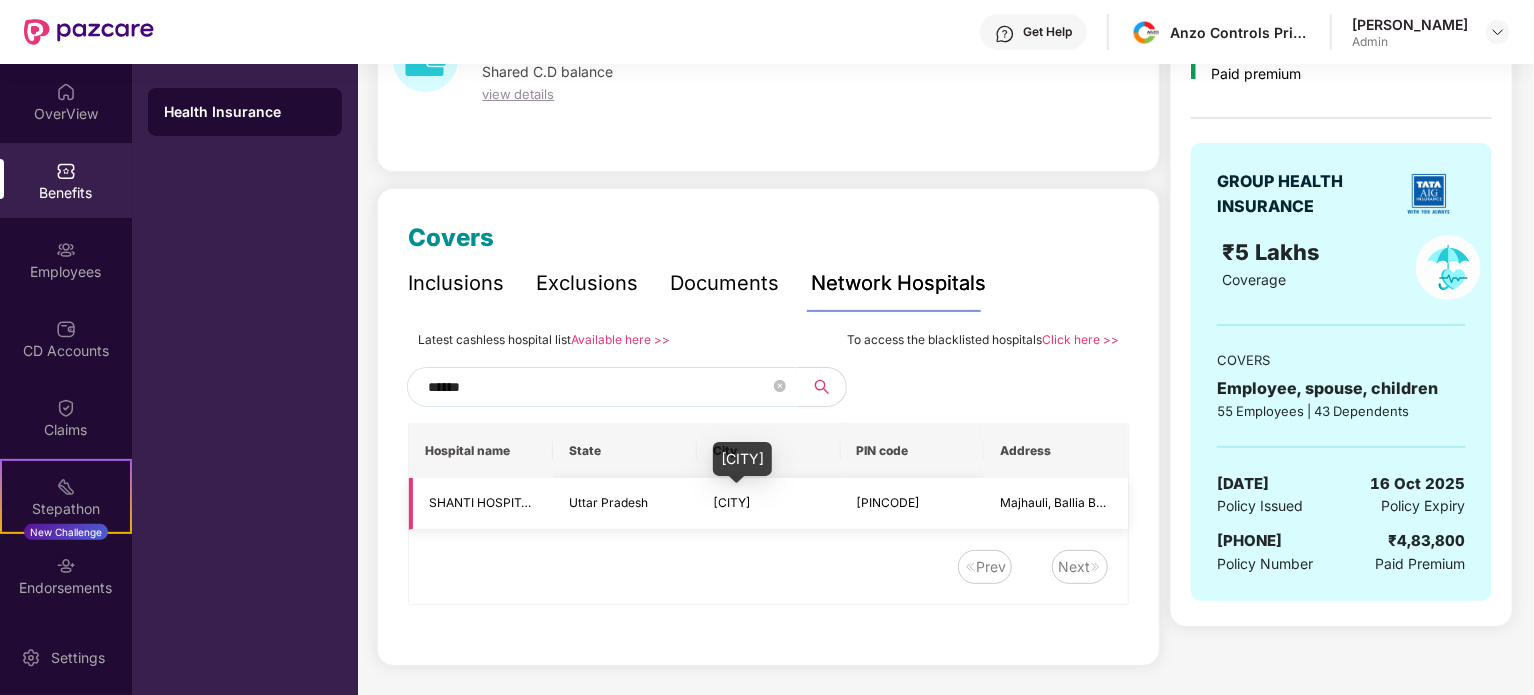 click on "[CITY]" at bounding box center (732, 502) 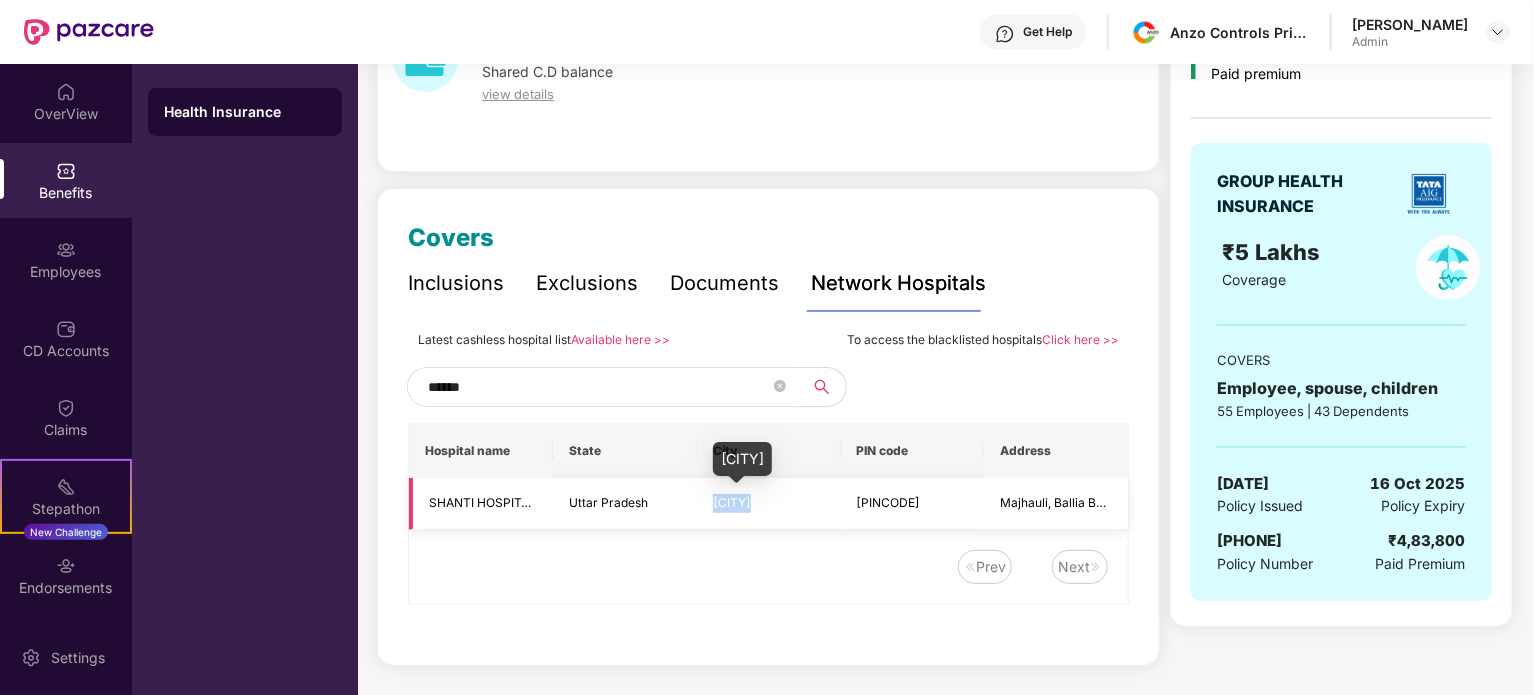 click on "[CITY]" at bounding box center [732, 502] 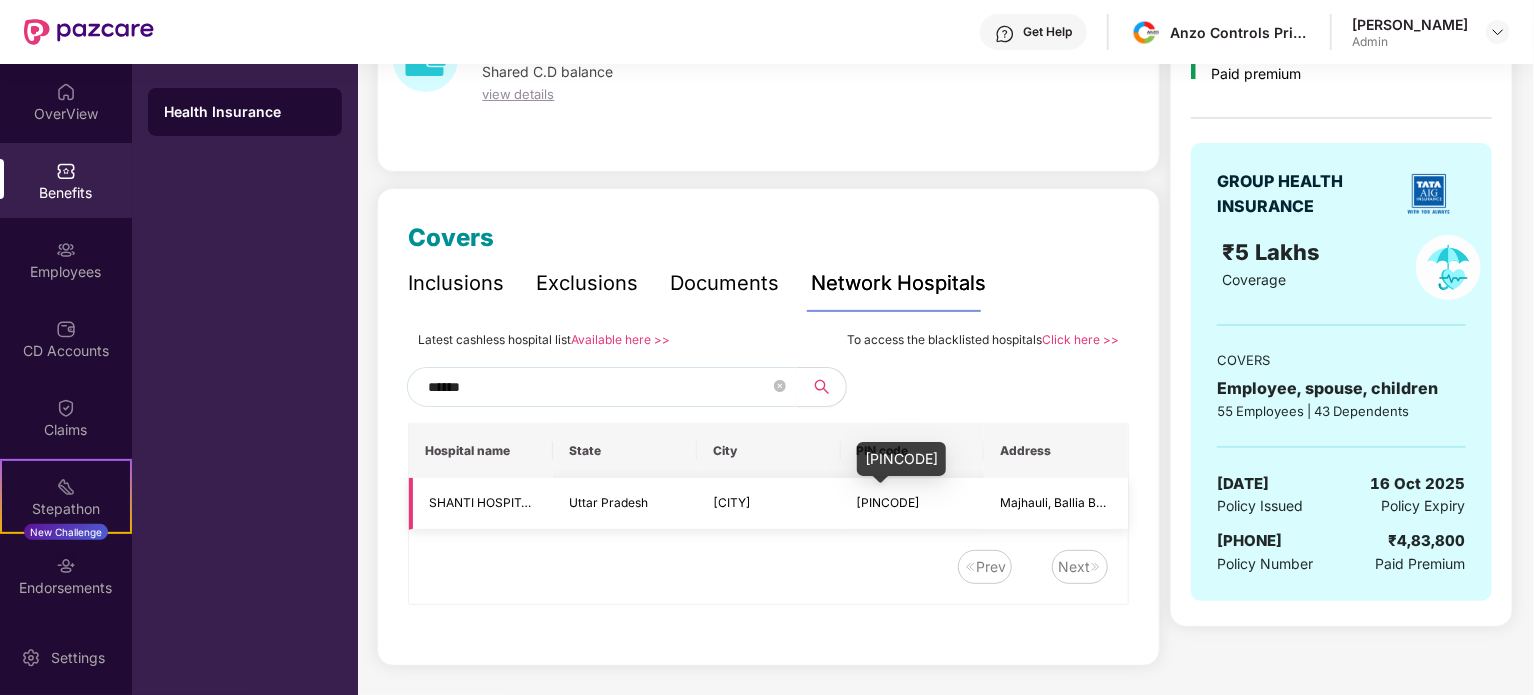 click on "[PINCODE]" at bounding box center (889, 502) 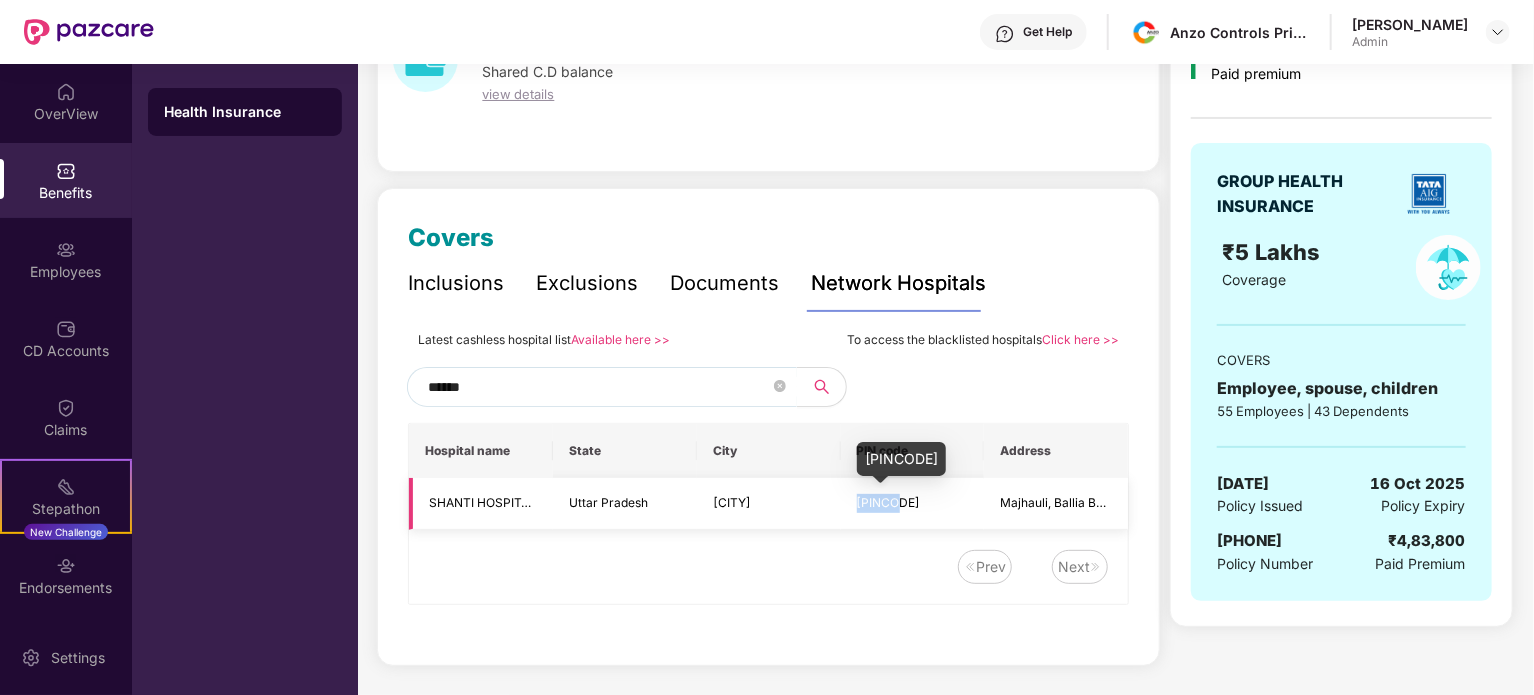 click on "[PINCODE]" at bounding box center (889, 502) 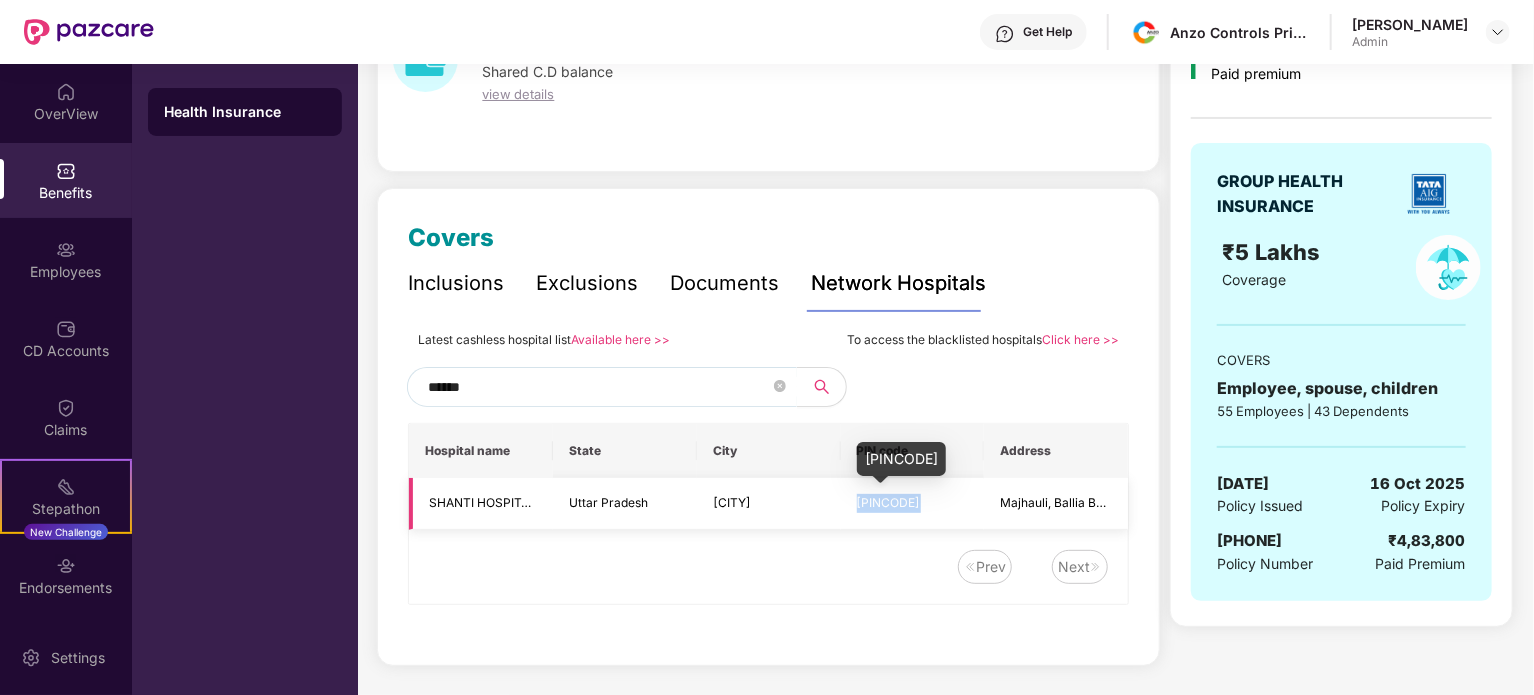 click on "[PINCODE]" at bounding box center (889, 502) 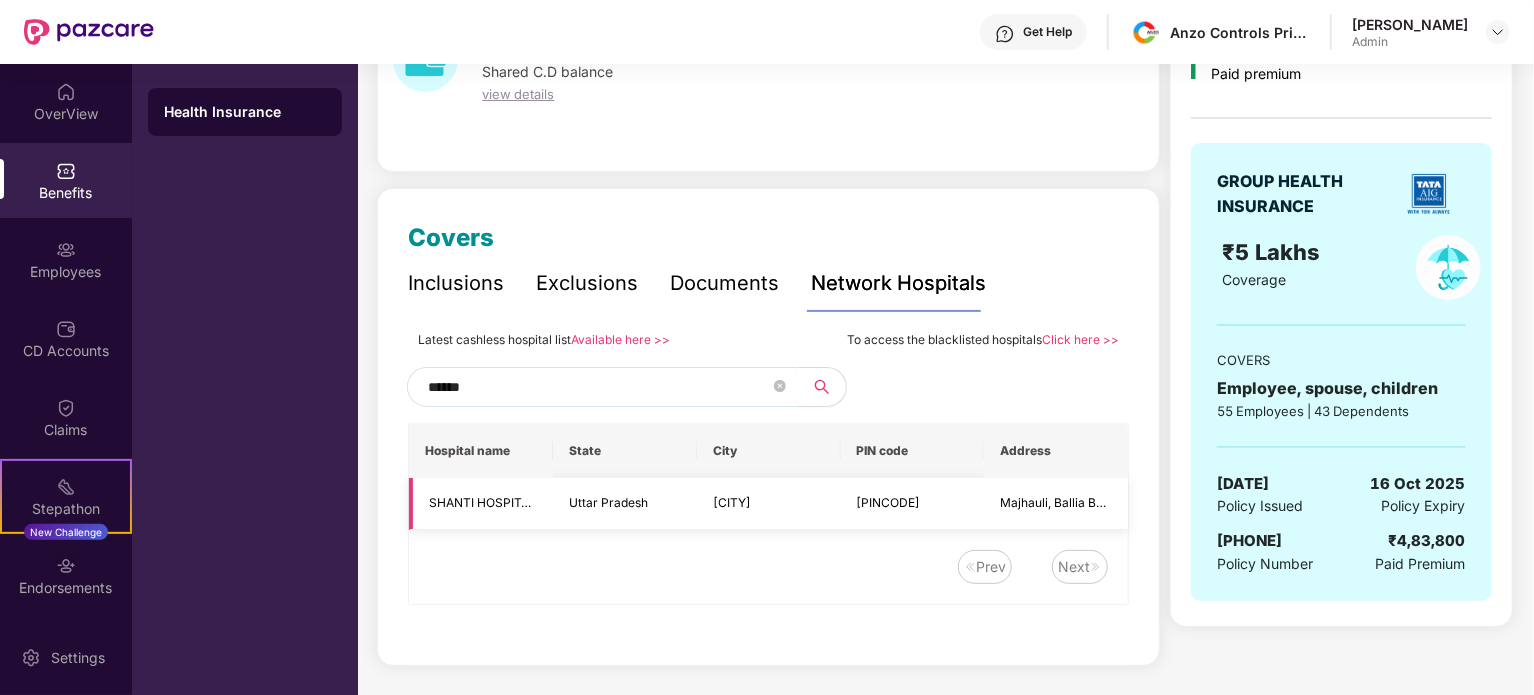 click on "Majhauli, Ballia Bansdih Road" at bounding box center [1082, 502] 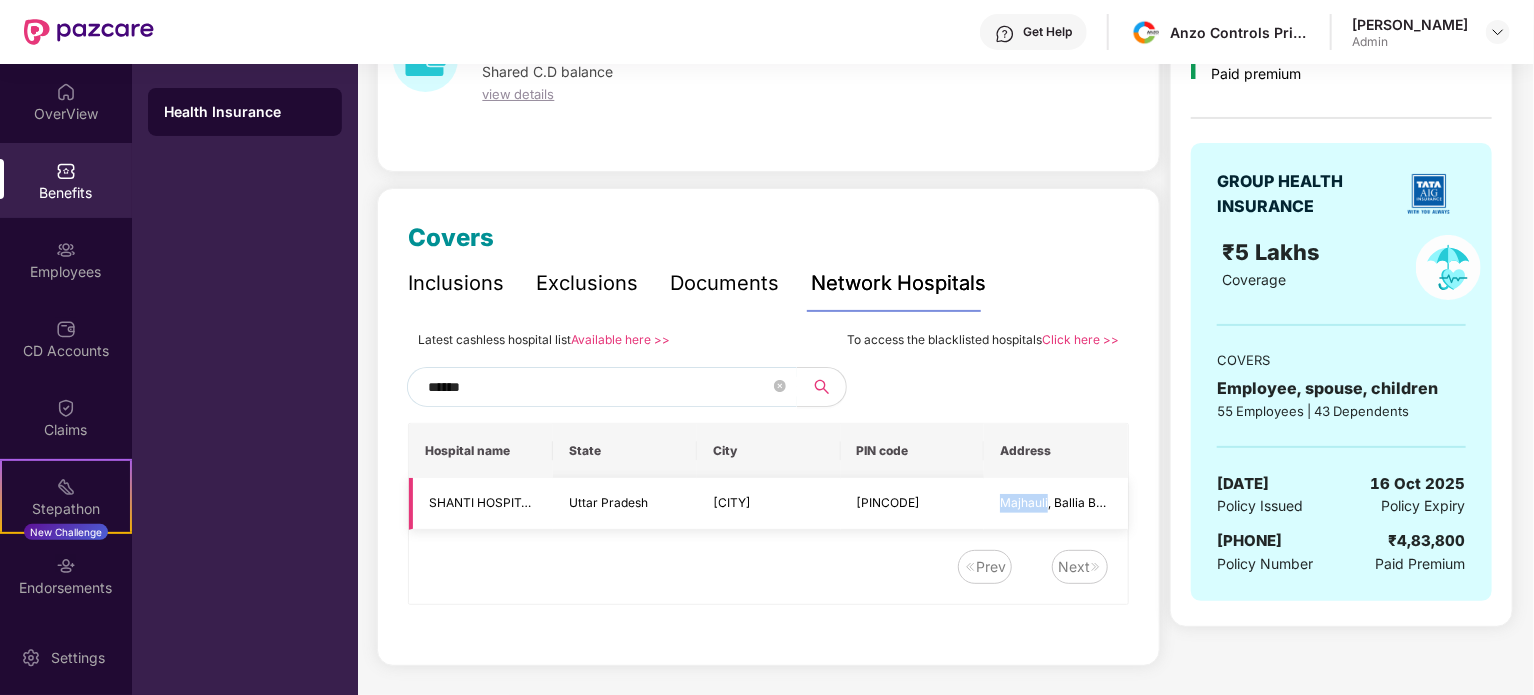 click on "Majhauli, Ballia Bansdih Road" at bounding box center [1082, 502] 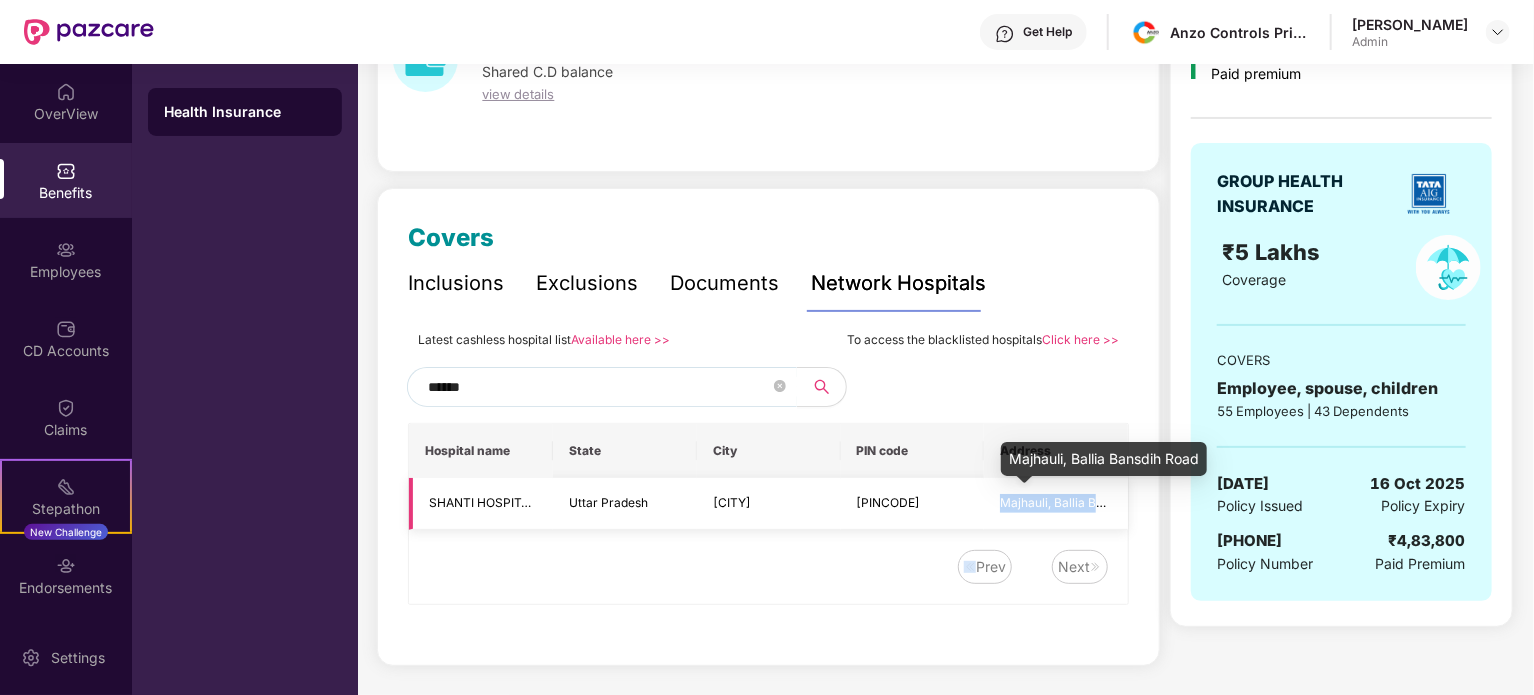 click on "Majhauli, Ballia Bansdih Road" at bounding box center (1082, 502) 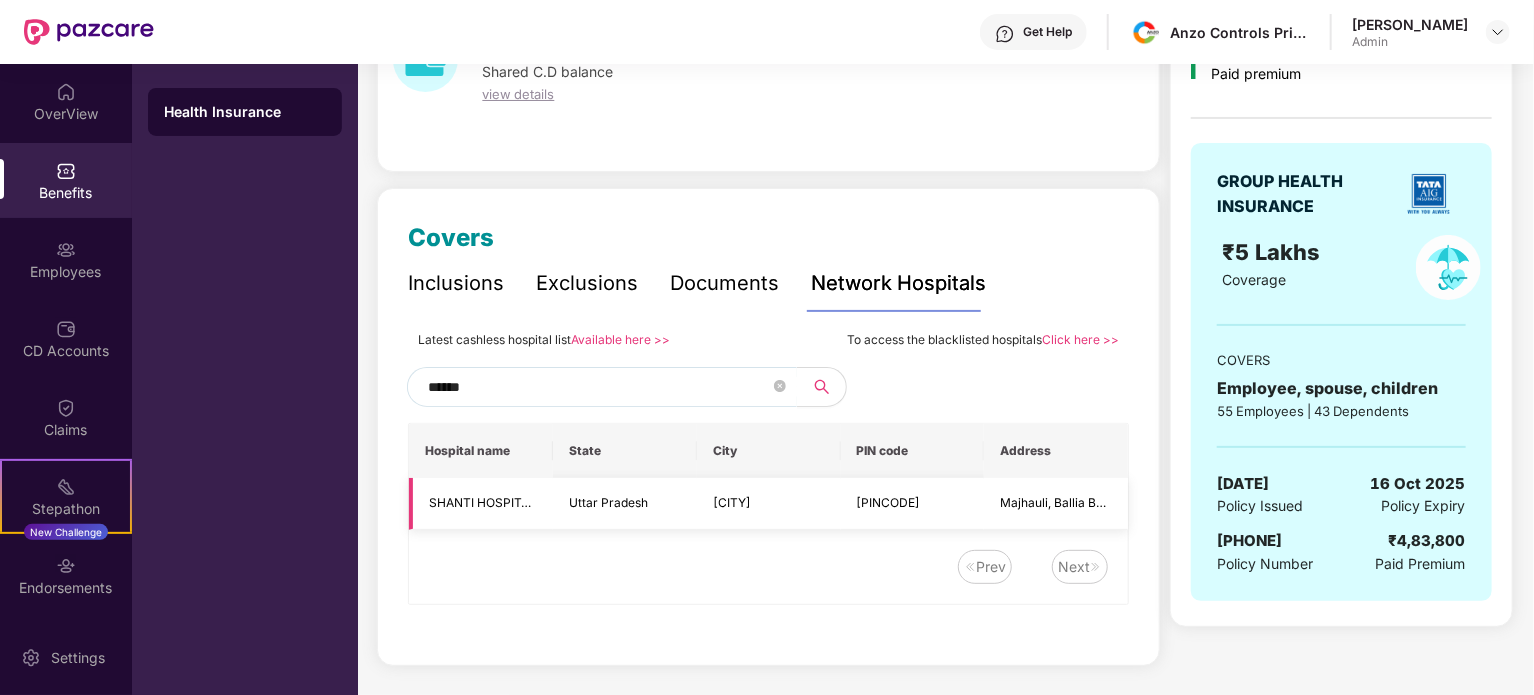 click on "SHANTI HOSPITAL AND SURGICAL CENTER" at bounding box center [554, 502] 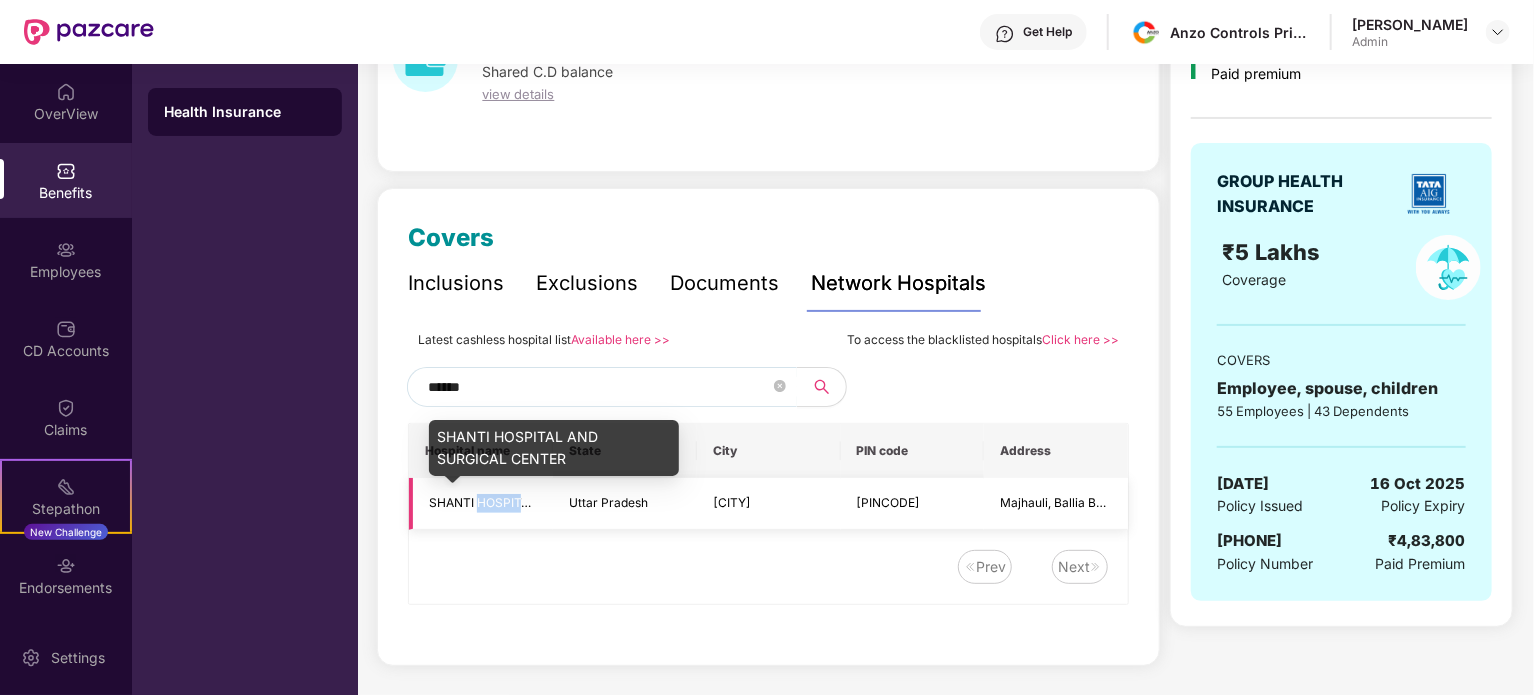 click on "SHANTI HOSPITAL AND SURGICAL CENTER" at bounding box center (554, 502) 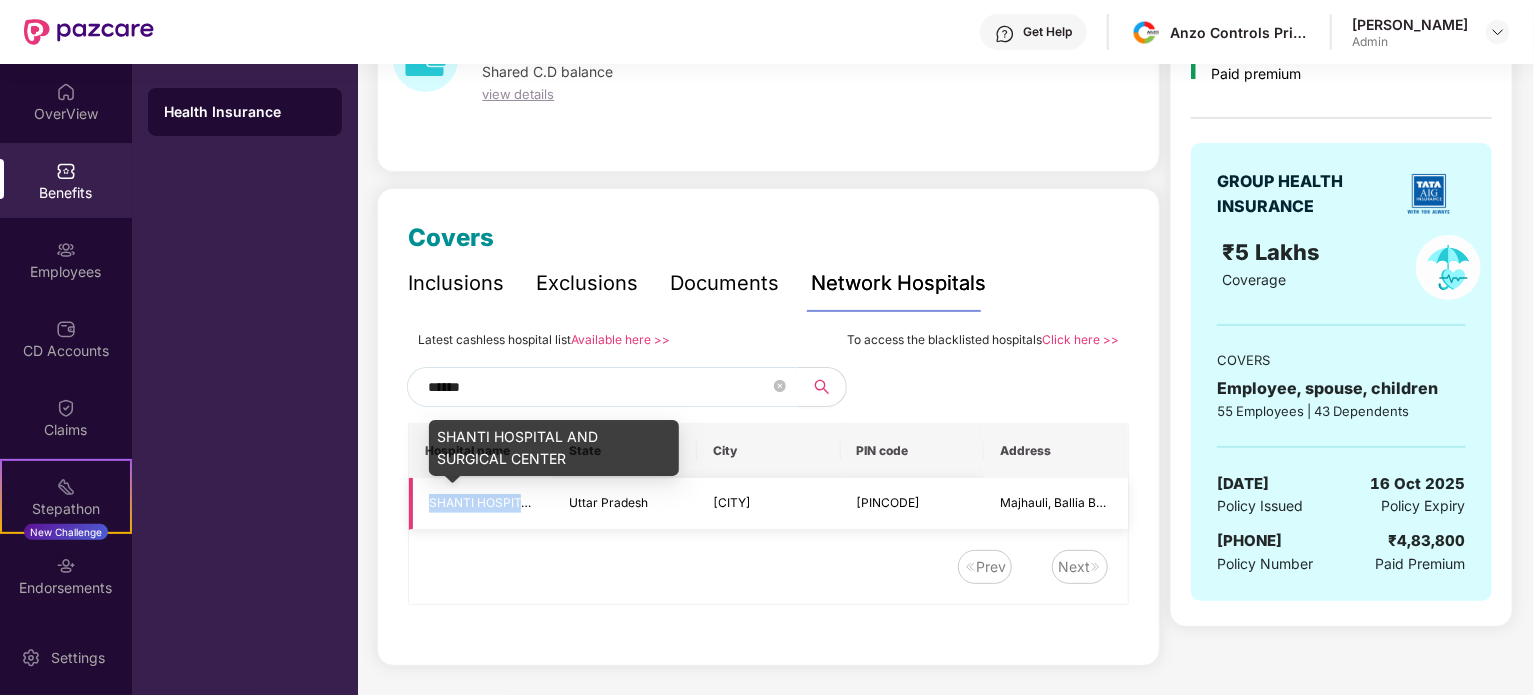 click on "SHANTI HOSPITAL AND SURGICAL CENTER" at bounding box center [554, 502] 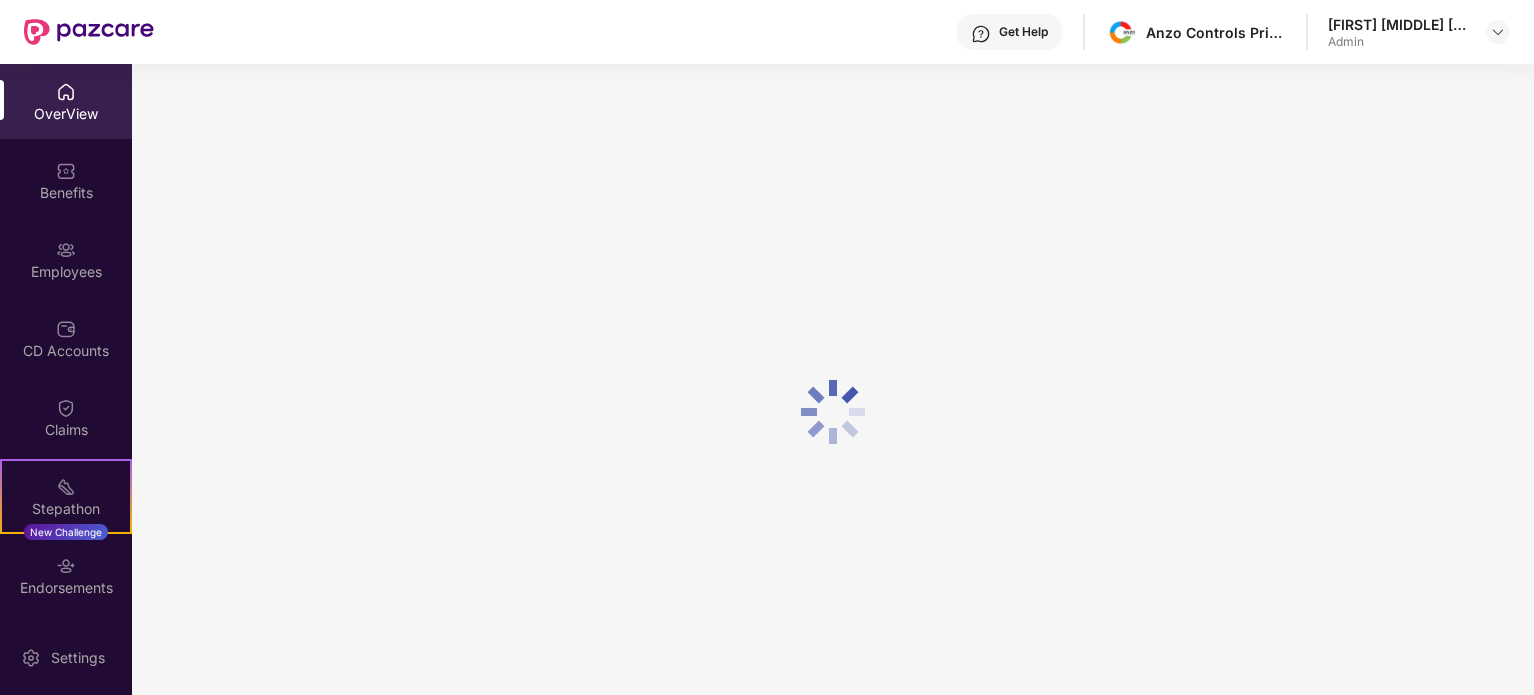 scroll, scrollTop: 0, scrollLeft: 0, axis: both 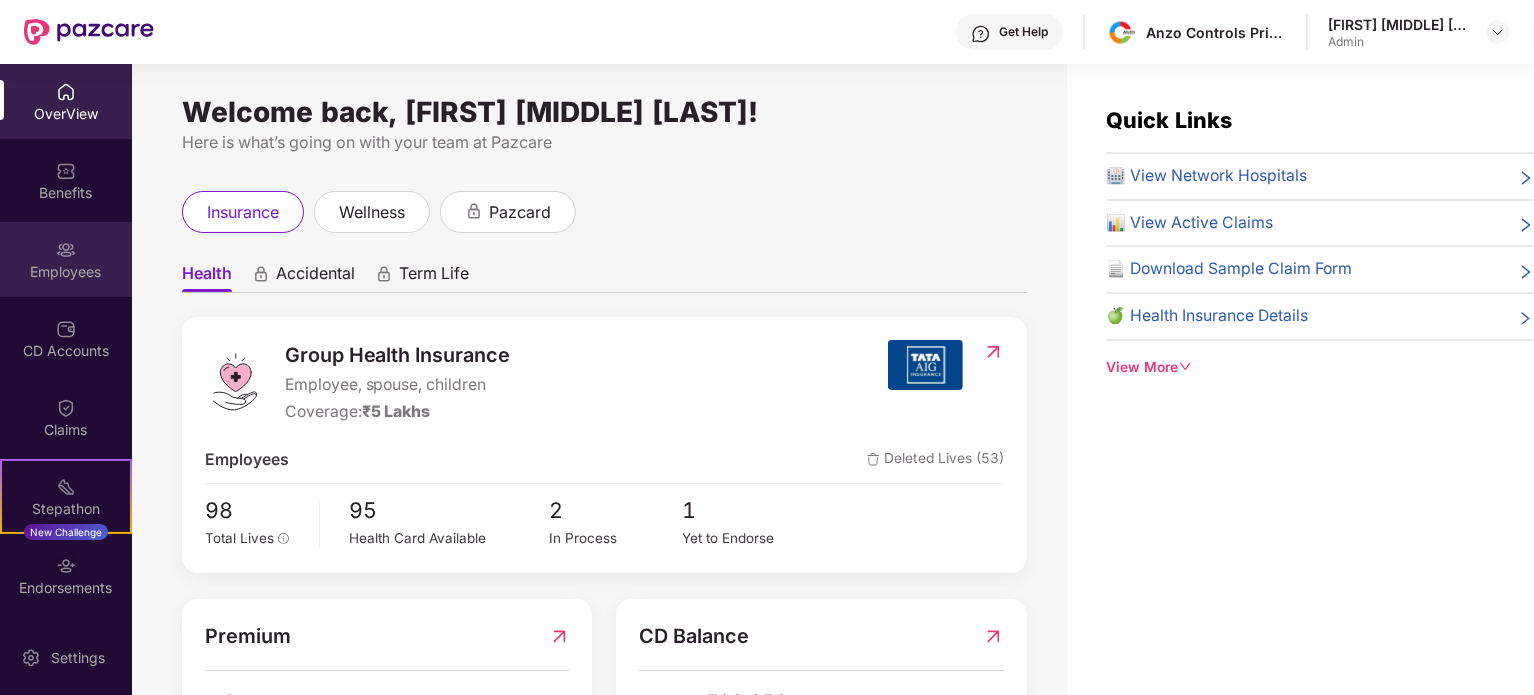 click on "Employees" at bounding box center [66, 272] 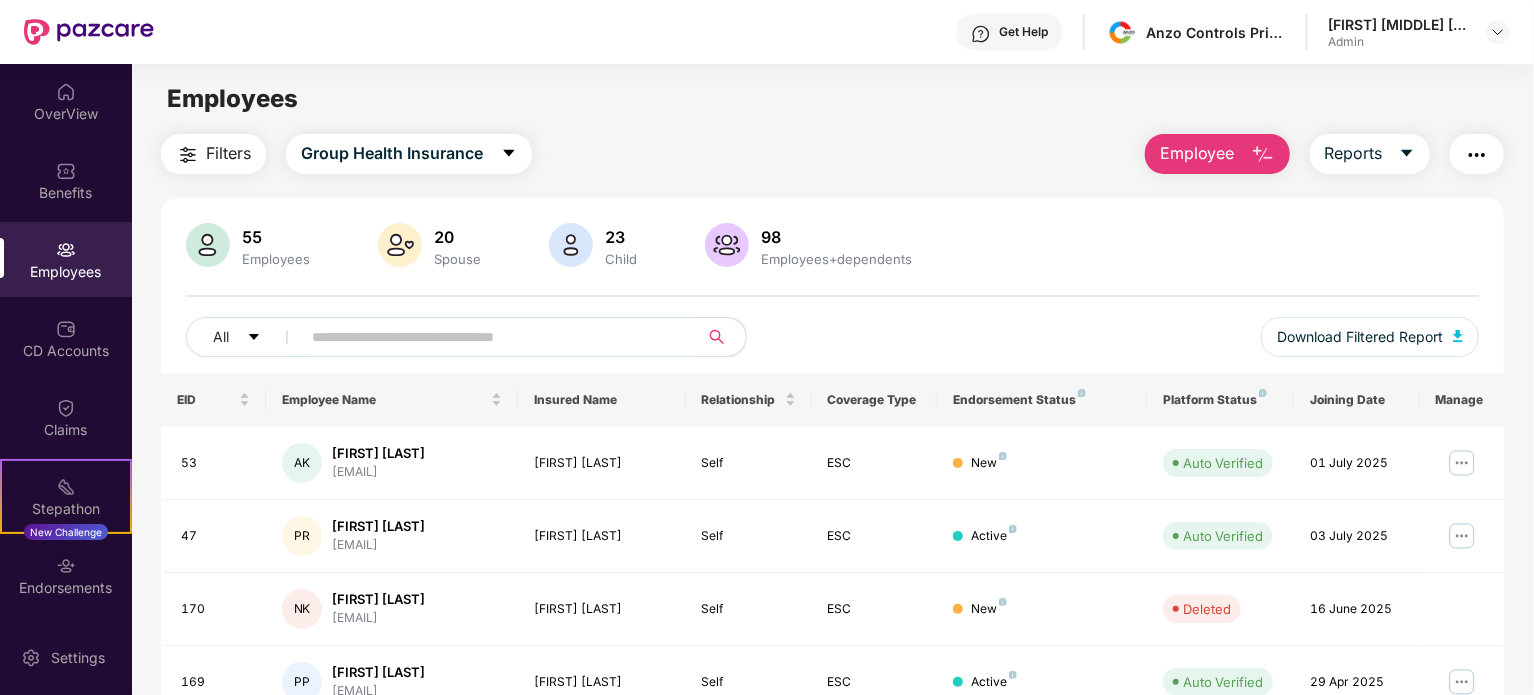 click at bounding box center [491, 337] 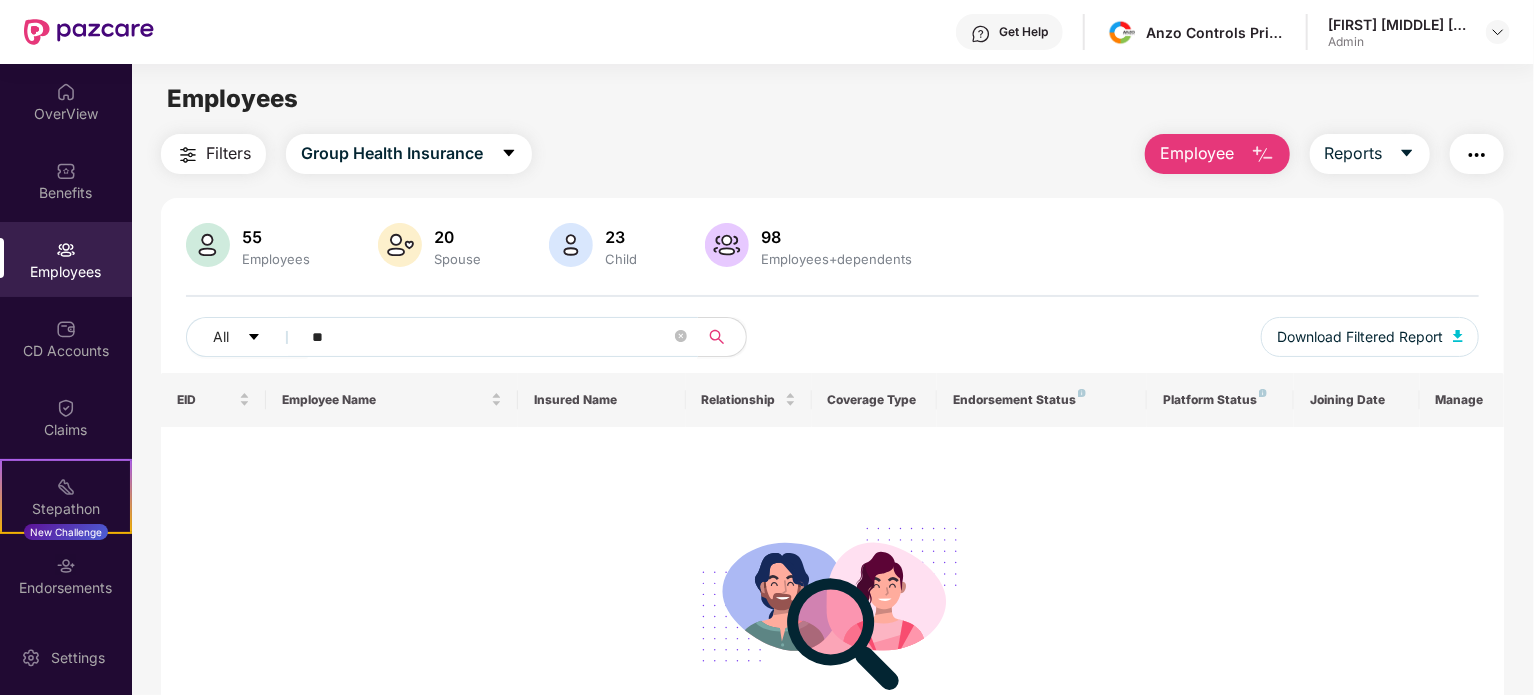 type on "*" 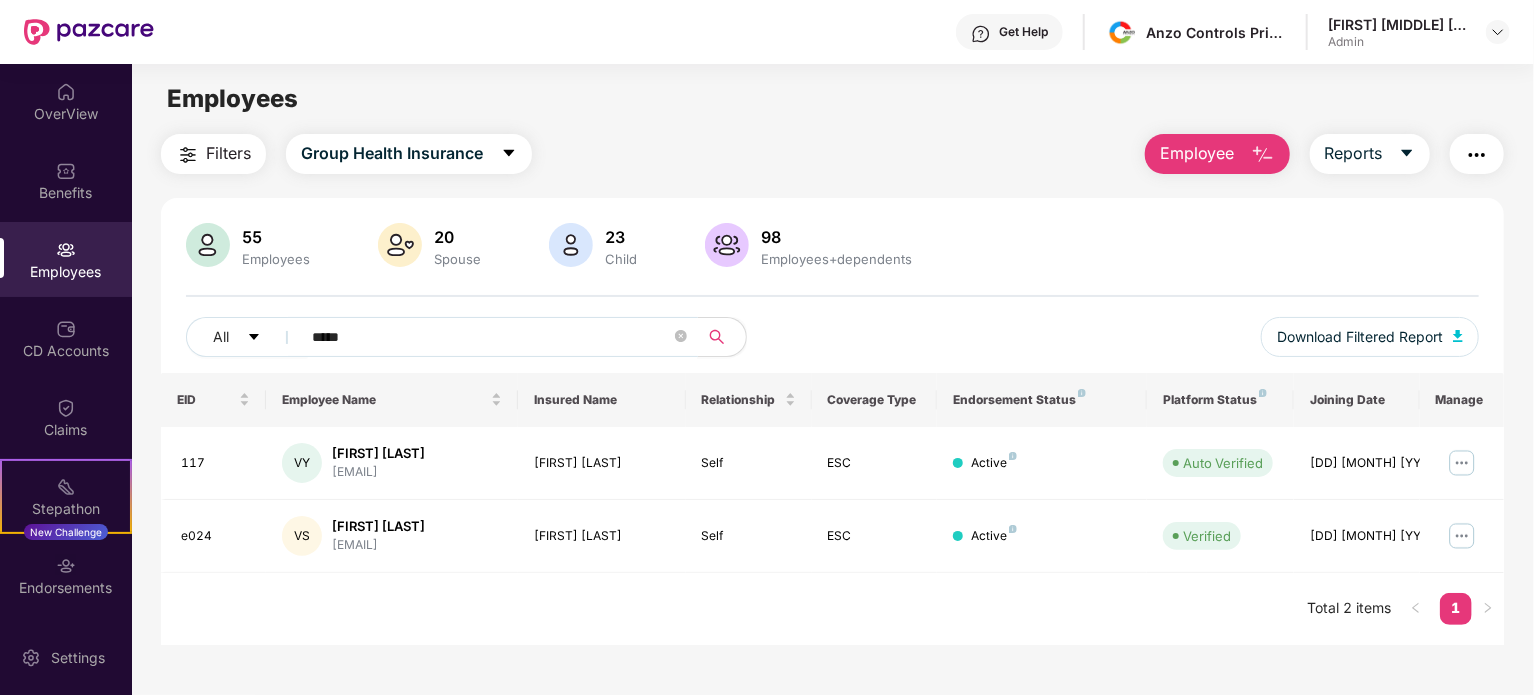 type on "*****" 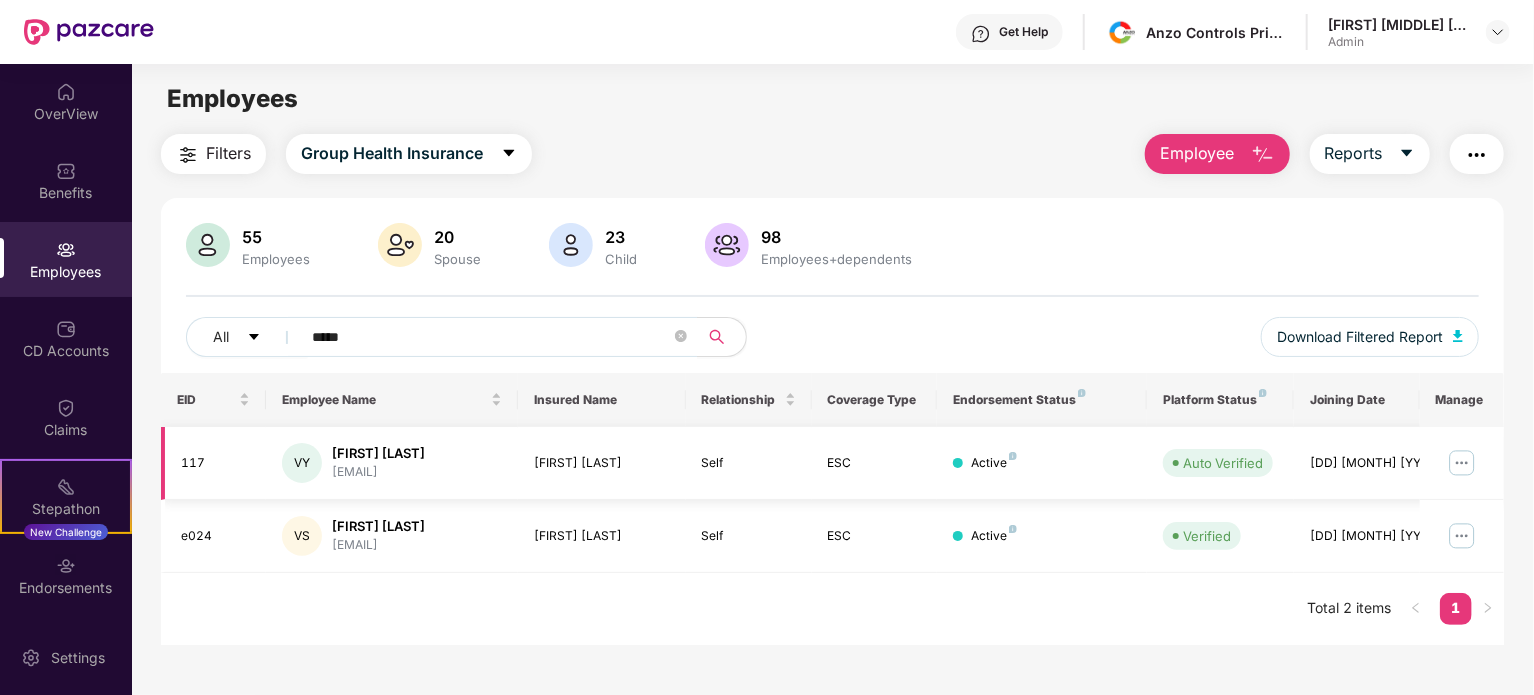 click at bounding box center (1462, 463) 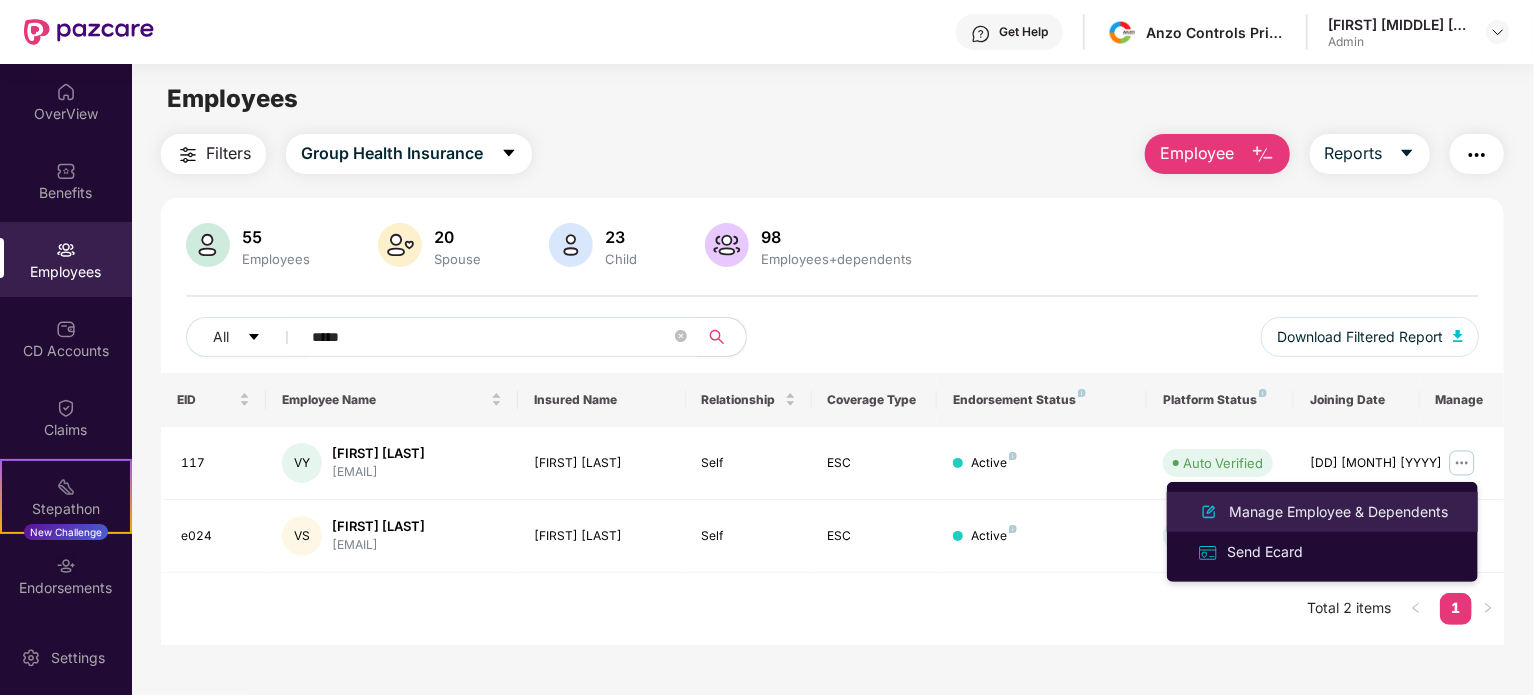 click on "Manage Employee & Dependents" at bounding box center (1338, 512) 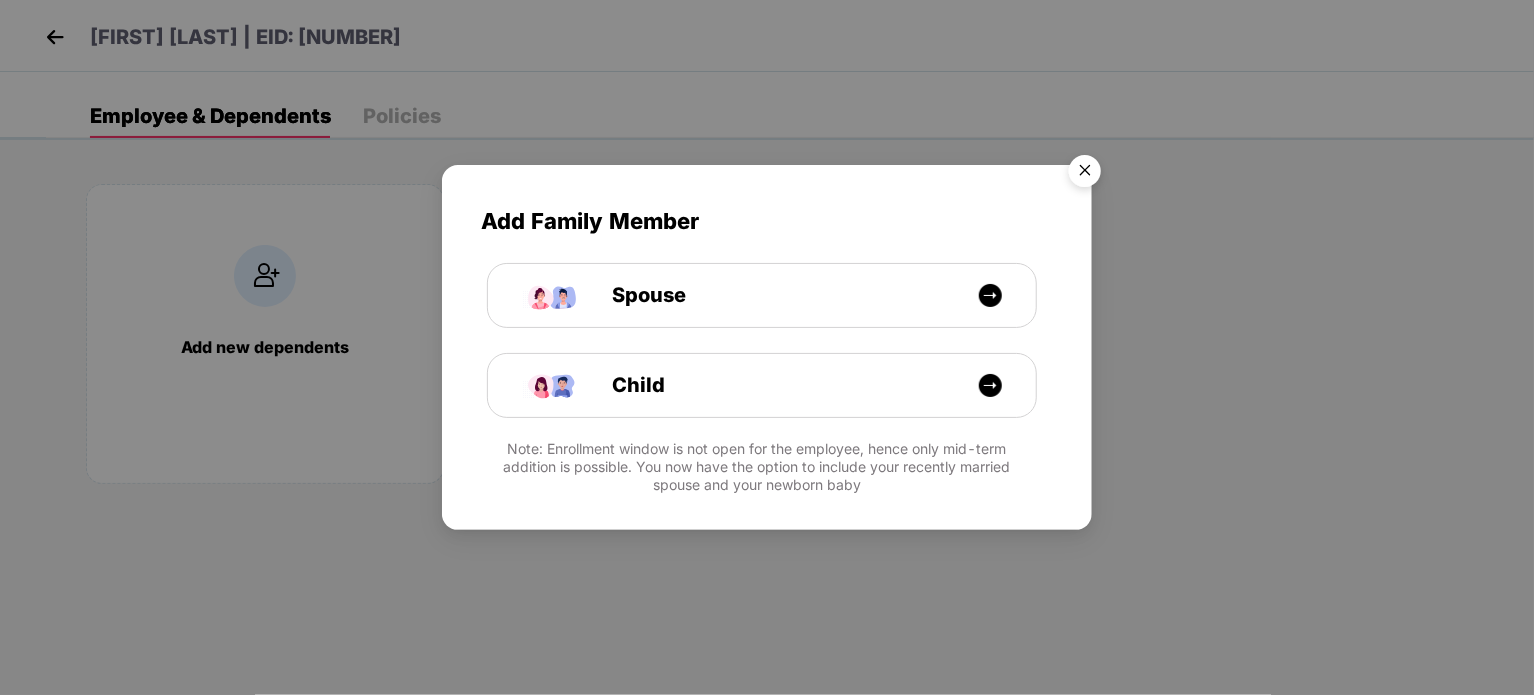 click at bounding box center [1085, 174] 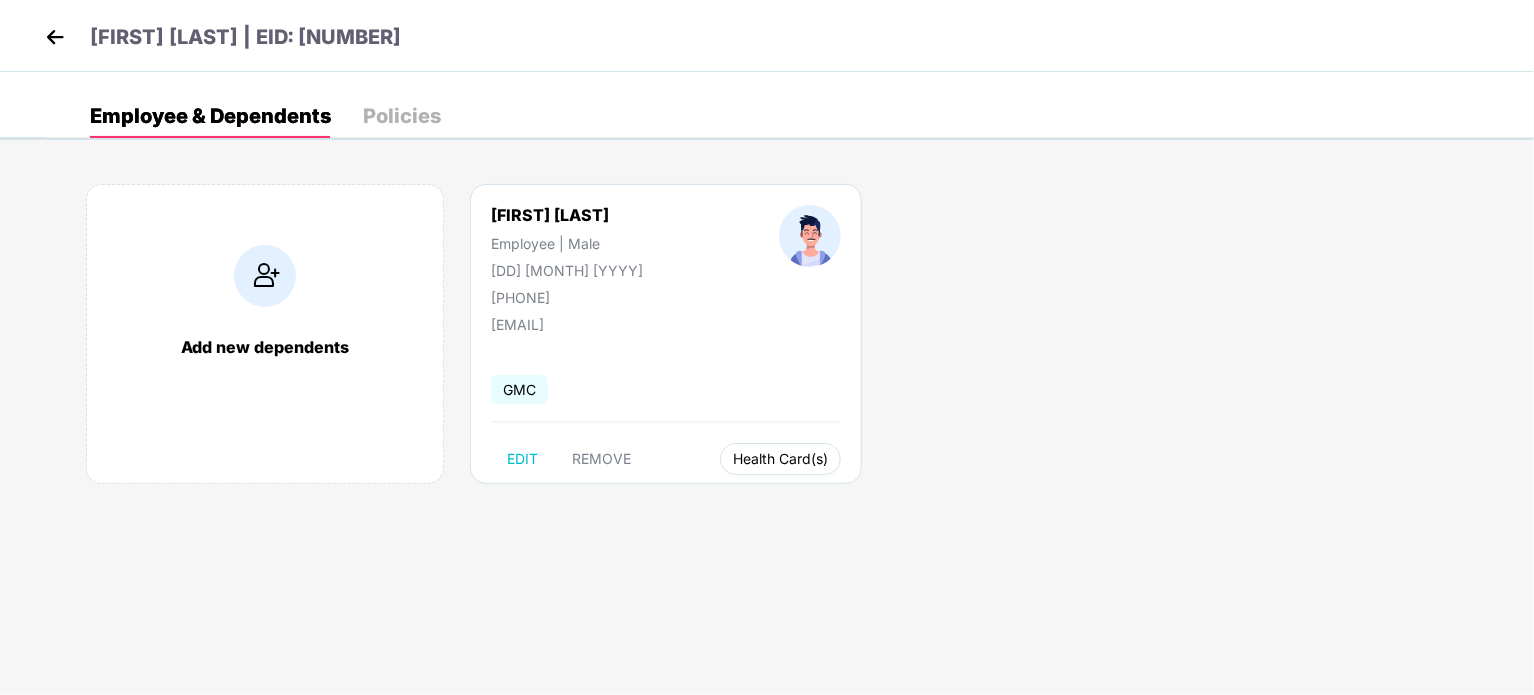click on "Health Card(s)" at bounding box center [780, 459] 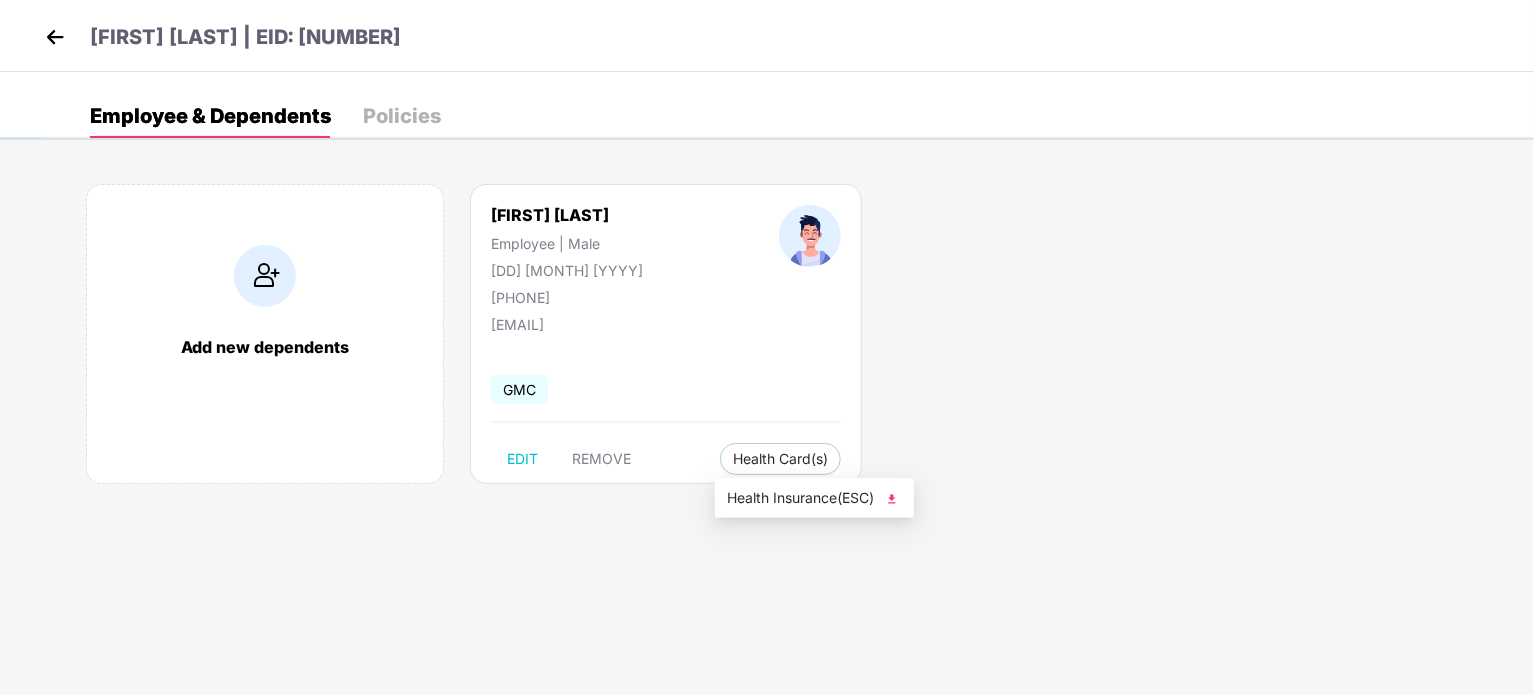 click on "Health Insurance(ESC)" at bounding box center [814, 498] 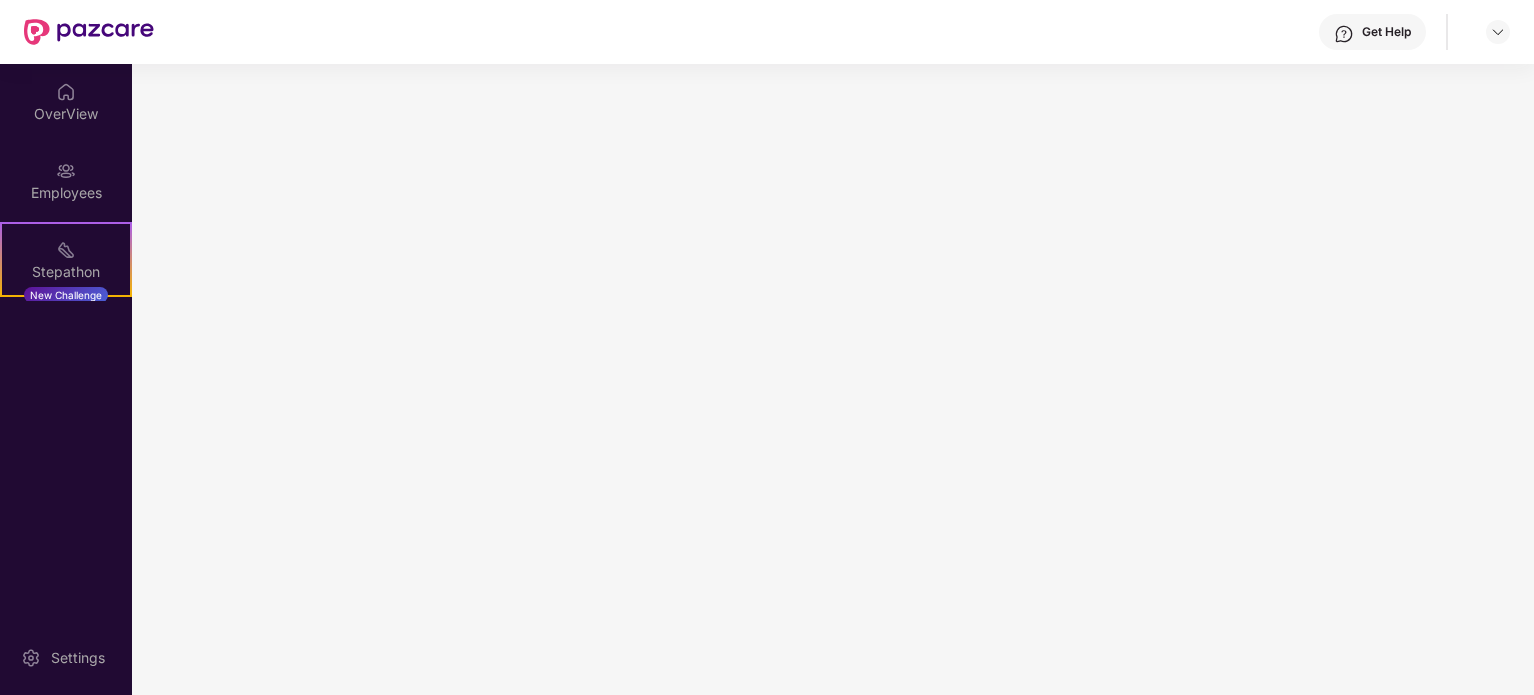 scroll, scrollTop: 0, scrollLeft: 0, axis: both 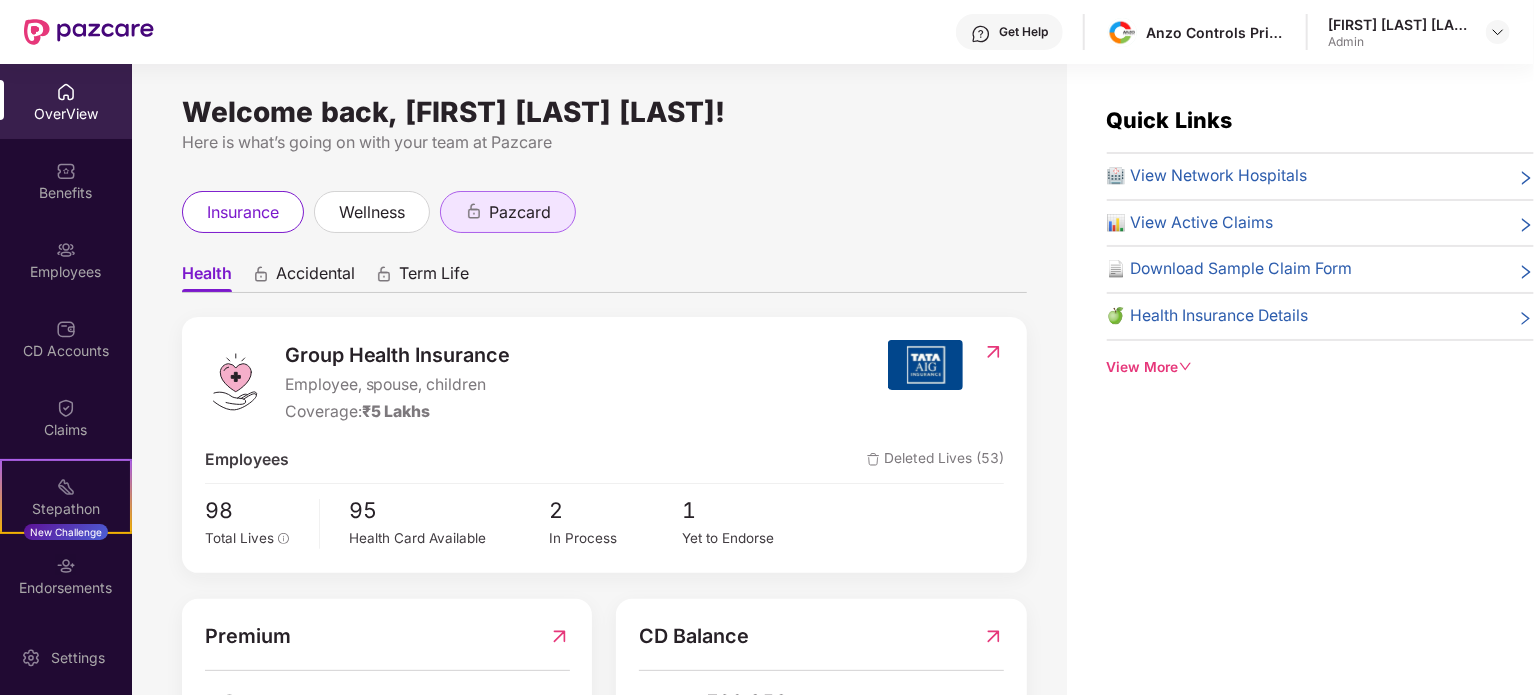 click 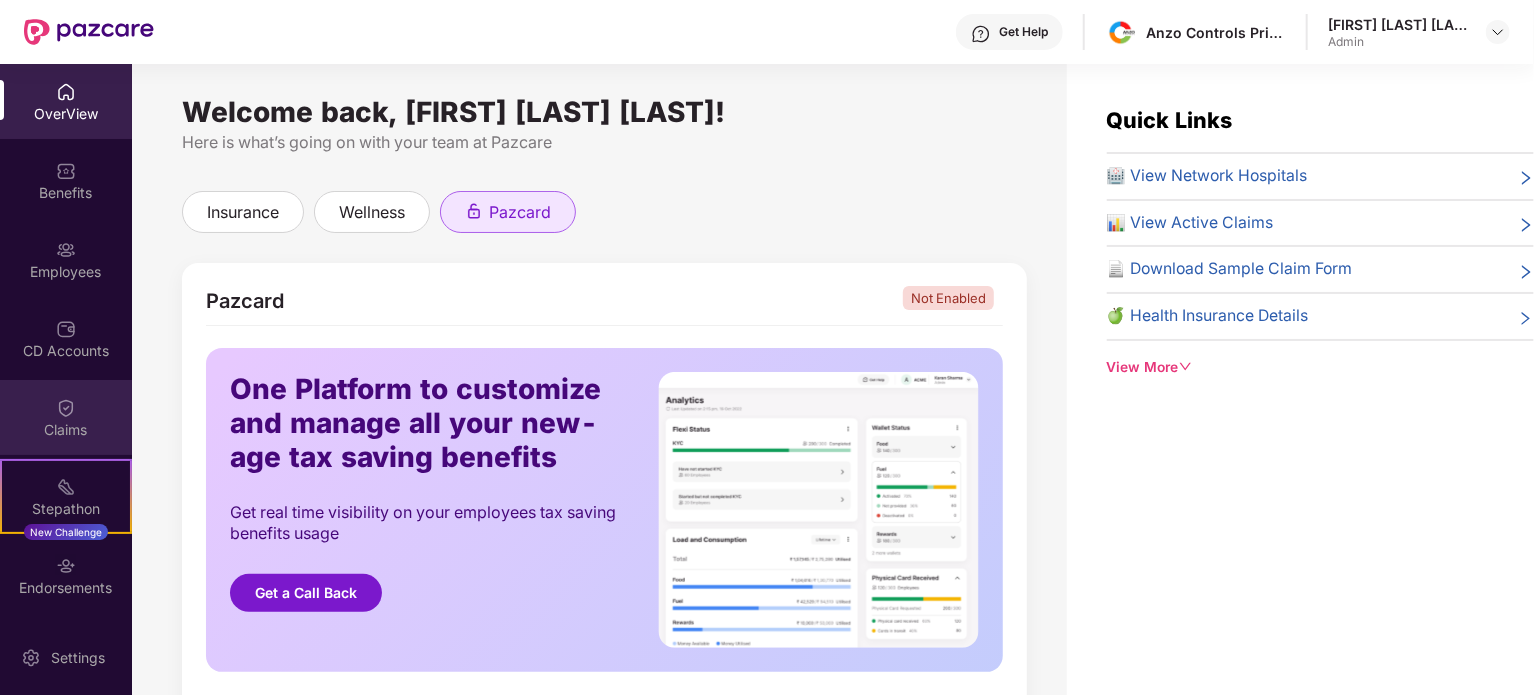 click on "Claims" at bounding box center (66, 417) 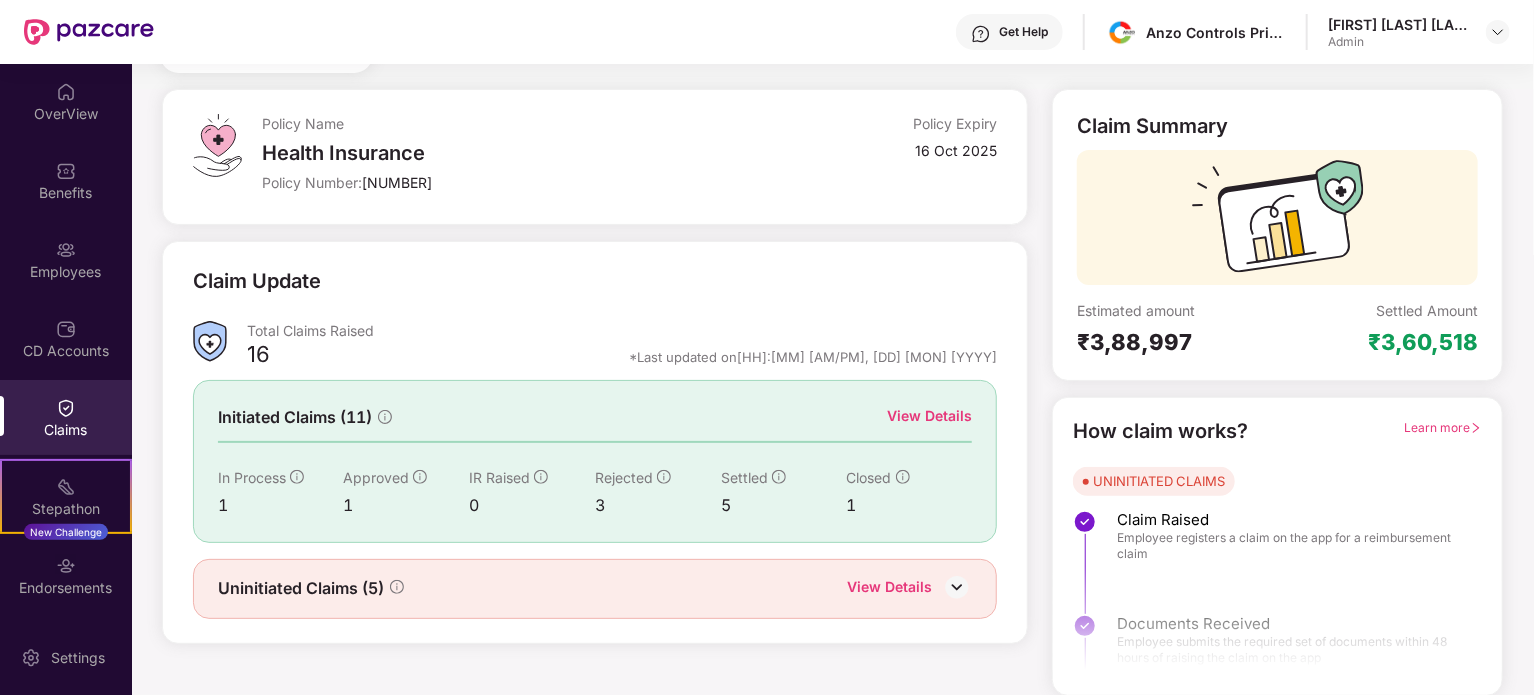 scroll, scrollTop: 0, scrollLeft: 0, axis: both 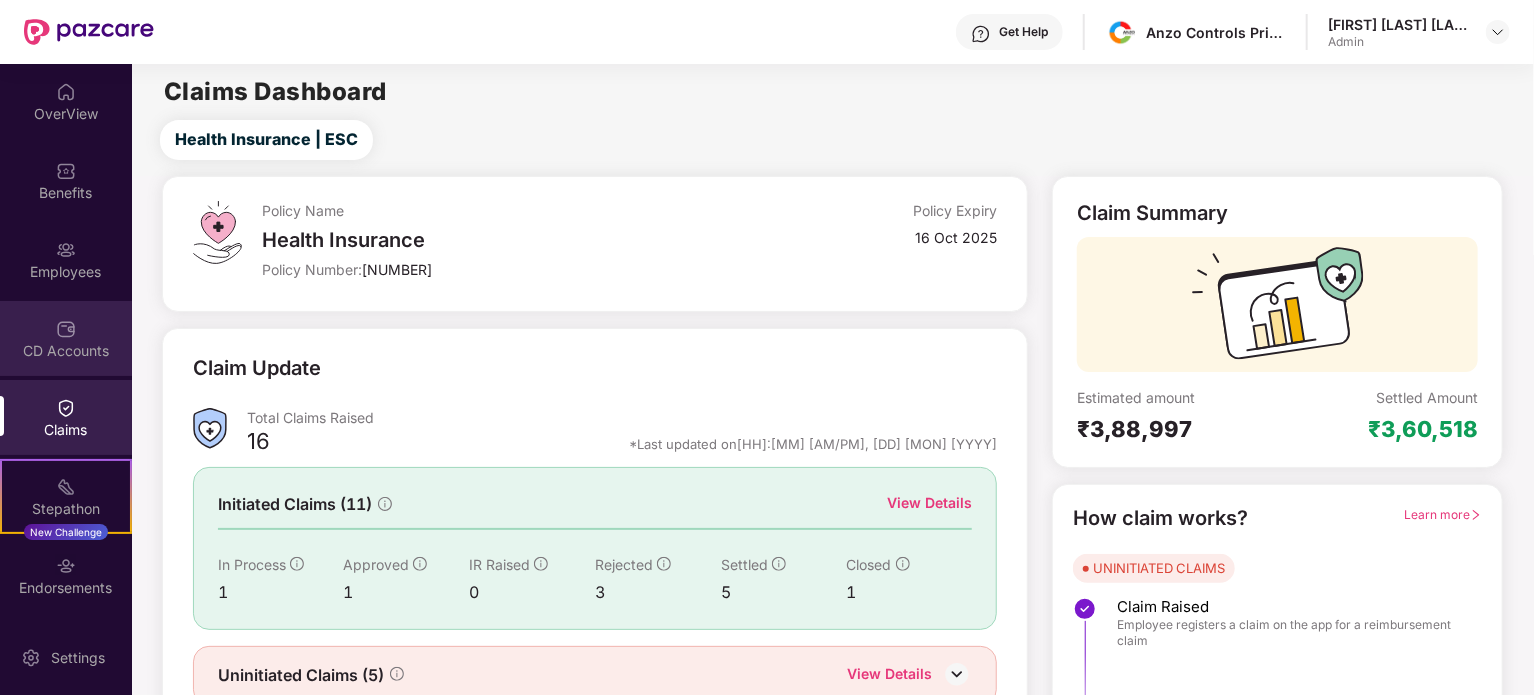 click on "CD Accounts" at bounding box center (66, 338) 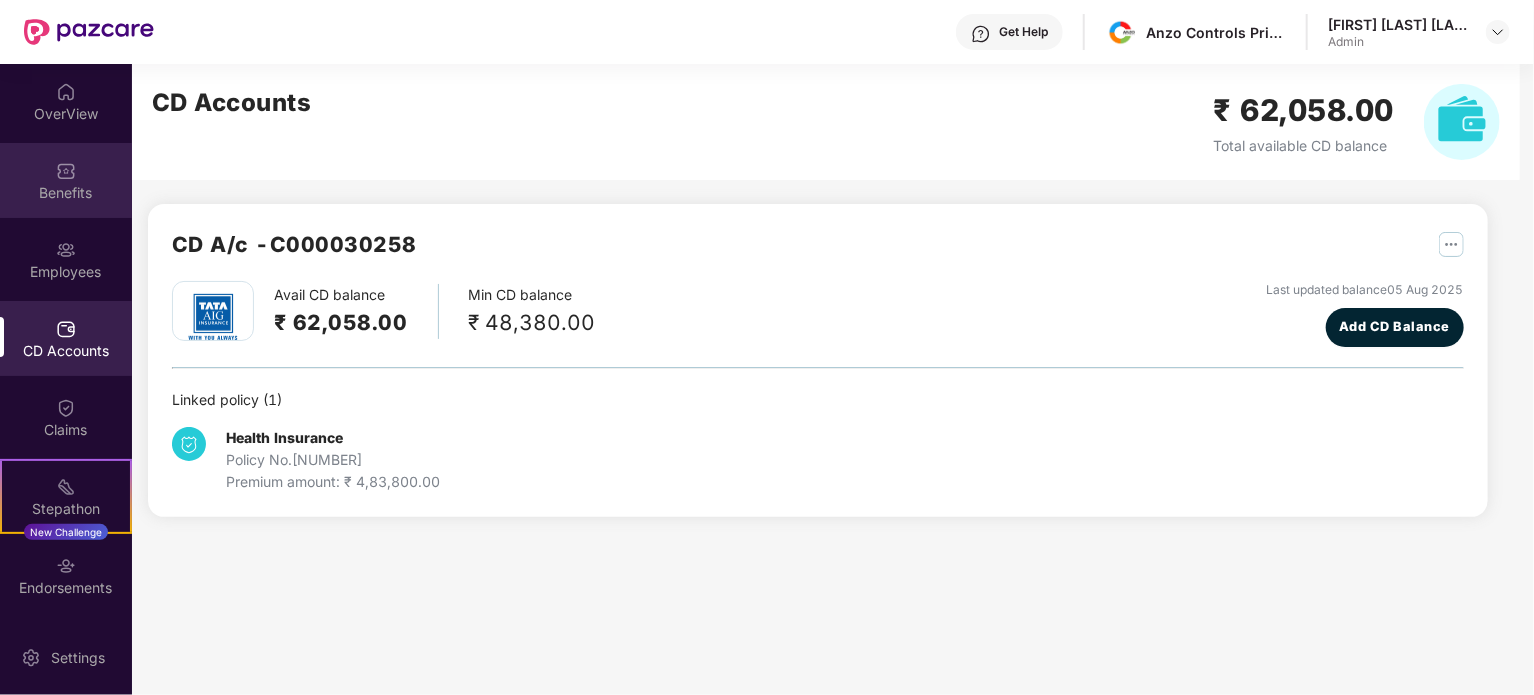 click on "Benefits" at bounding box center [66, 193] 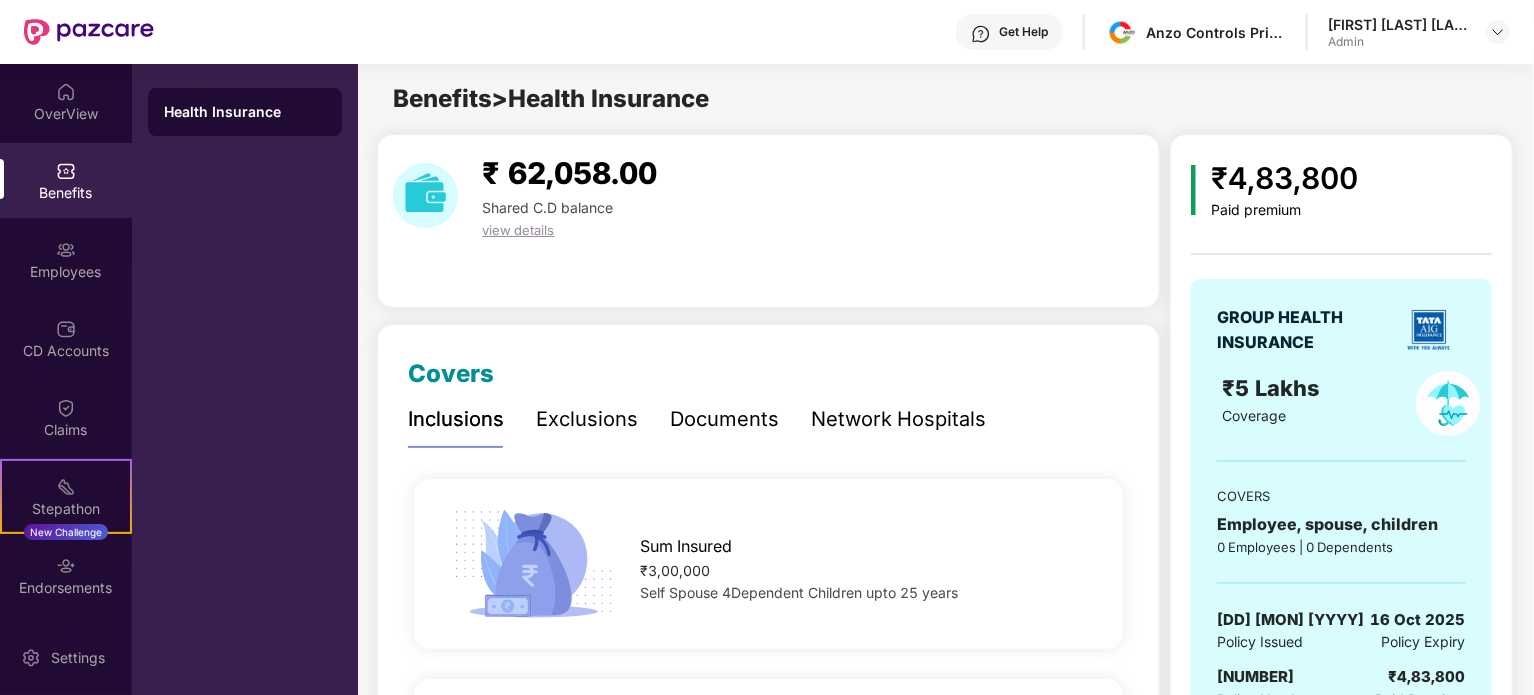 click on "Exclusions" at bounding box center [587, 419] 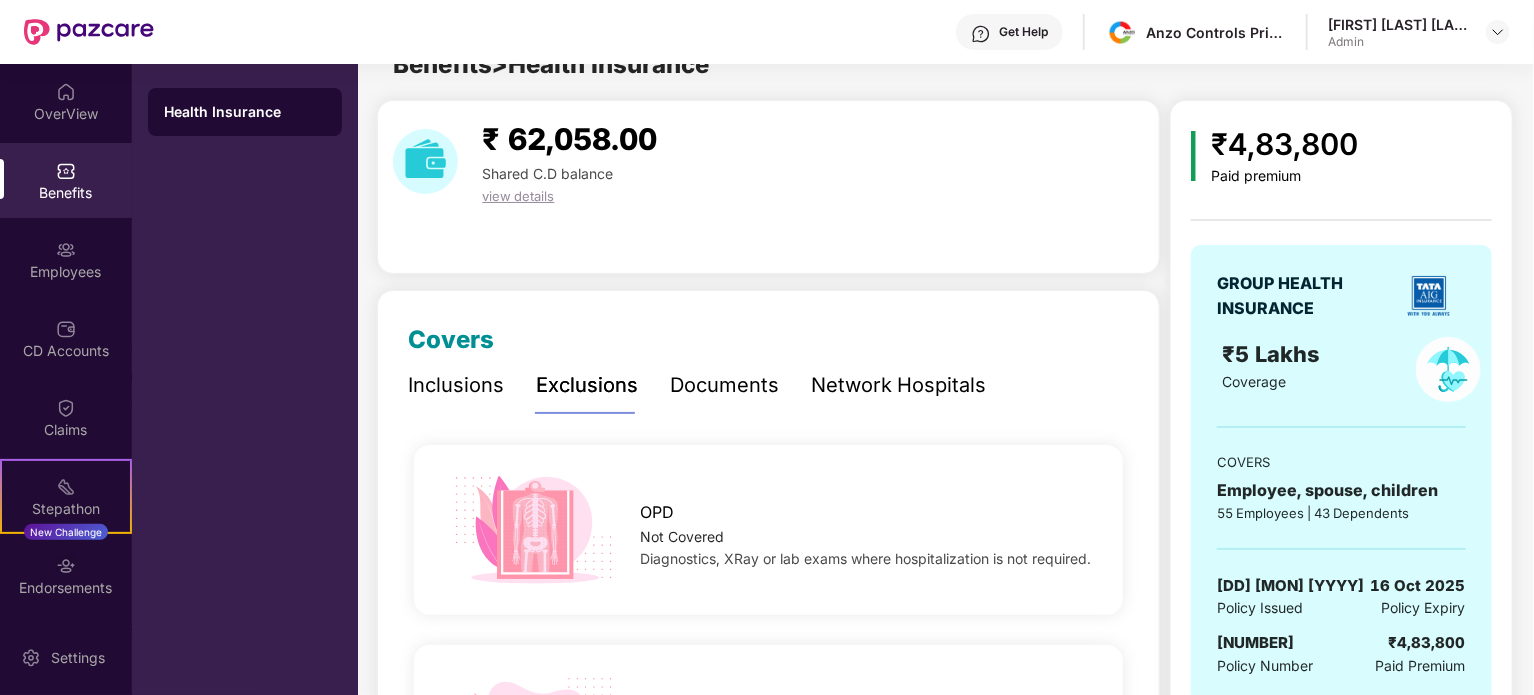 scroll, scrollTop: 36, scrollLeft: 0, axis: vertical 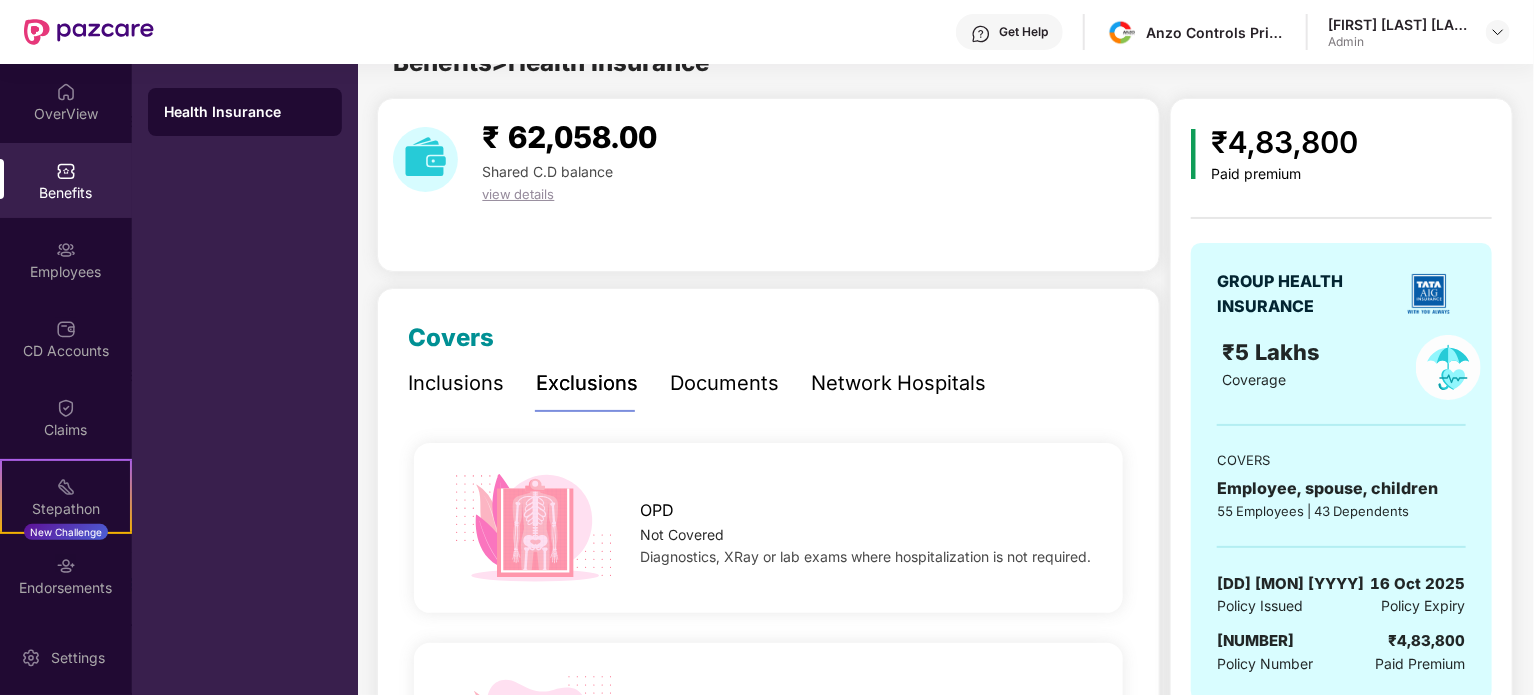 click on "Inclusions" at bounding box center (456, 383) 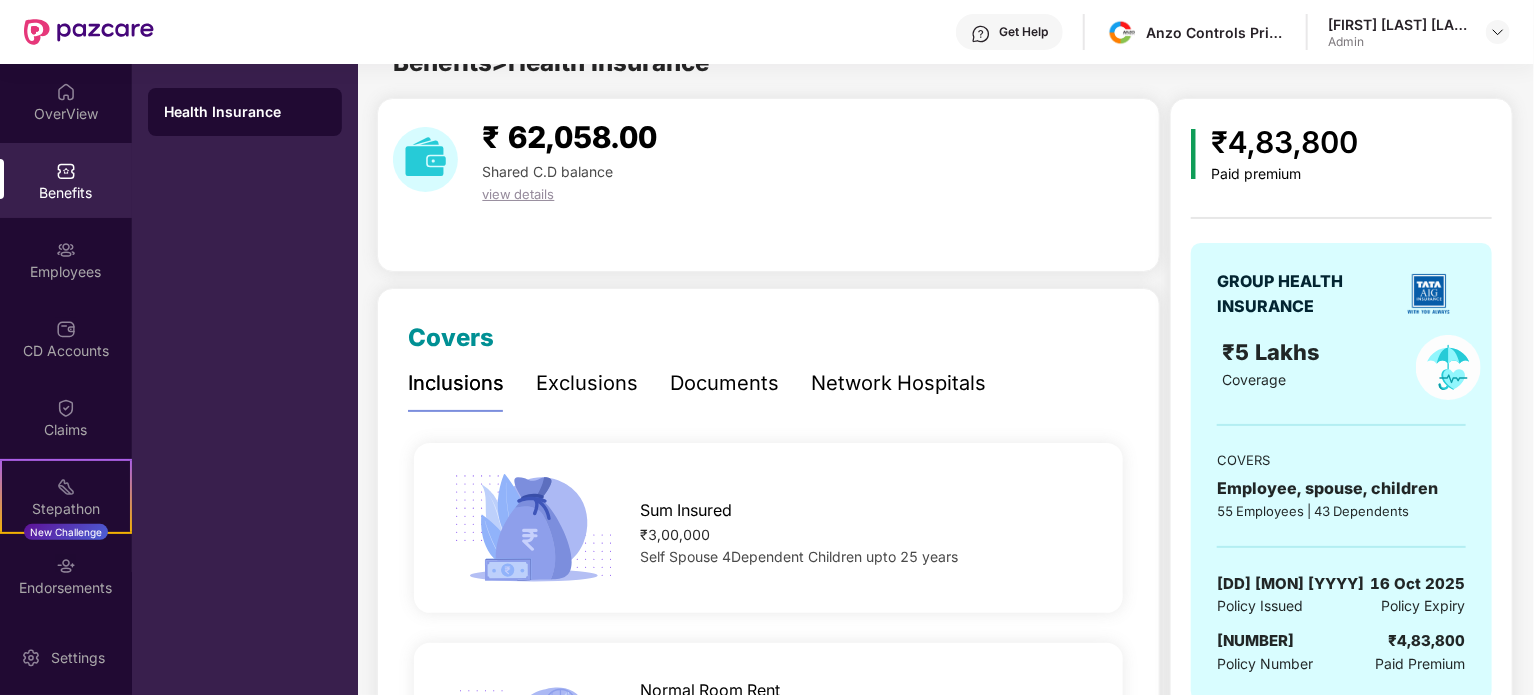click on "Documents" at bounding box center (724, 383) 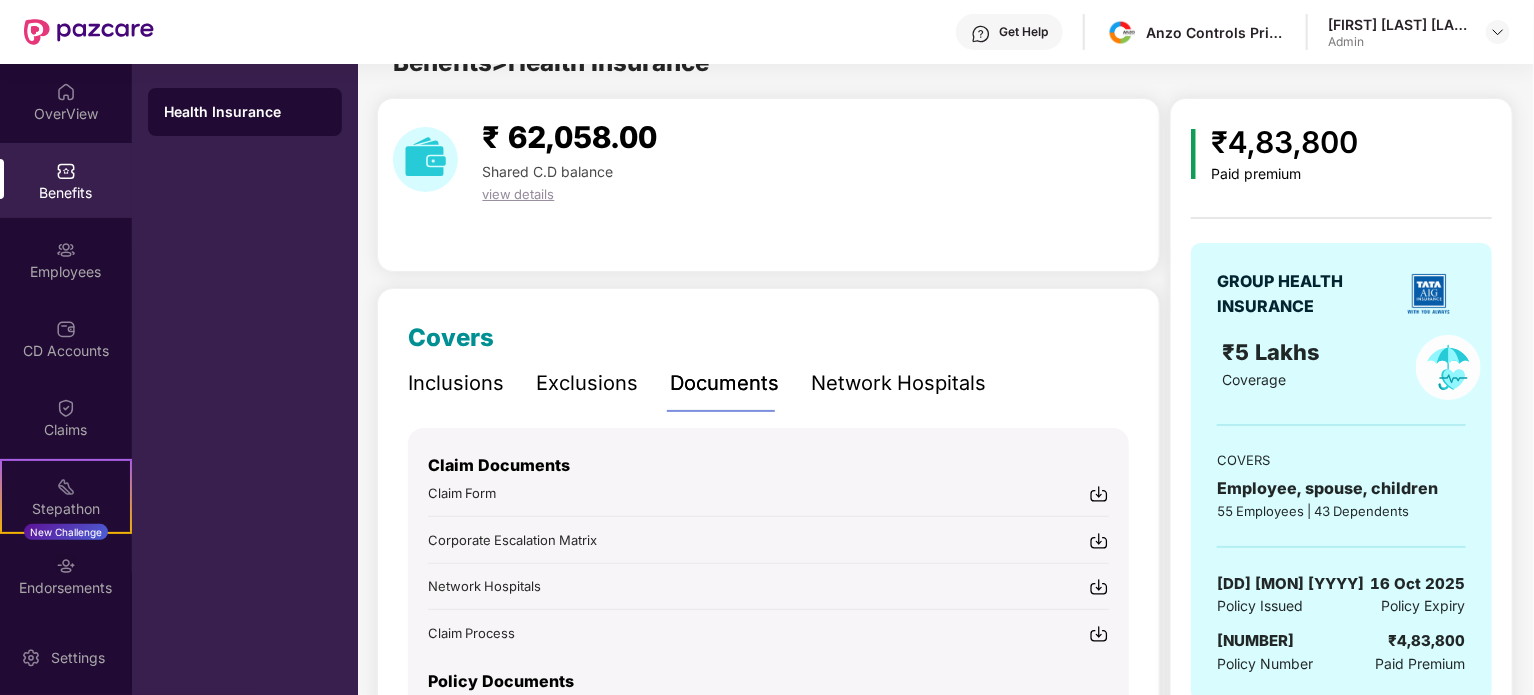 scroll, scrollTop: 190, scrollLeft: 0, axis: vertical 